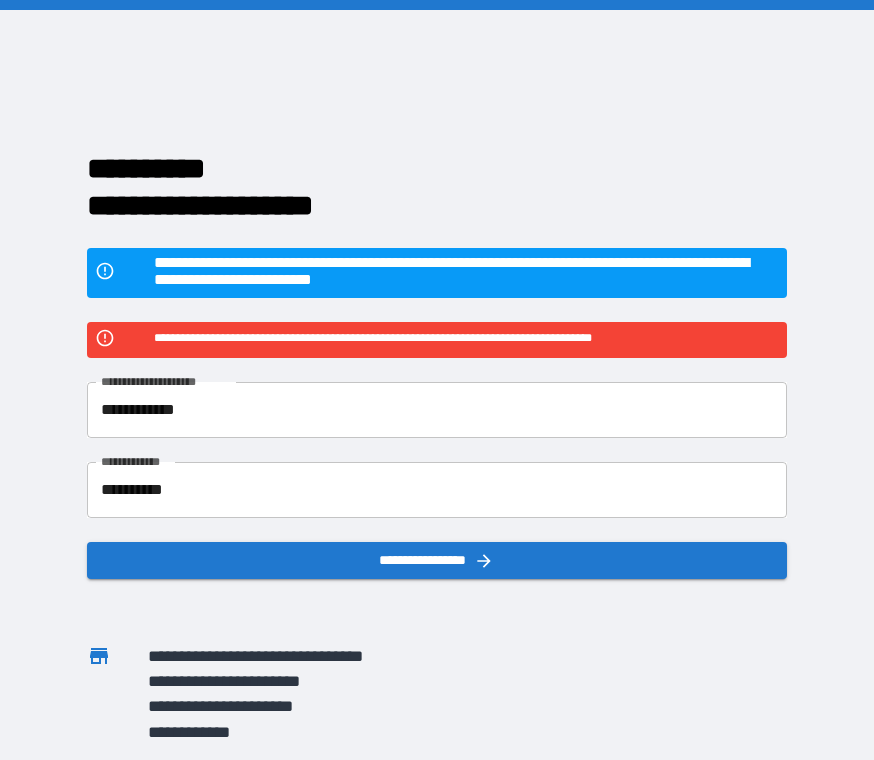 scroll, scrollTop: 31, scrollLeft: 0, axis: vertical 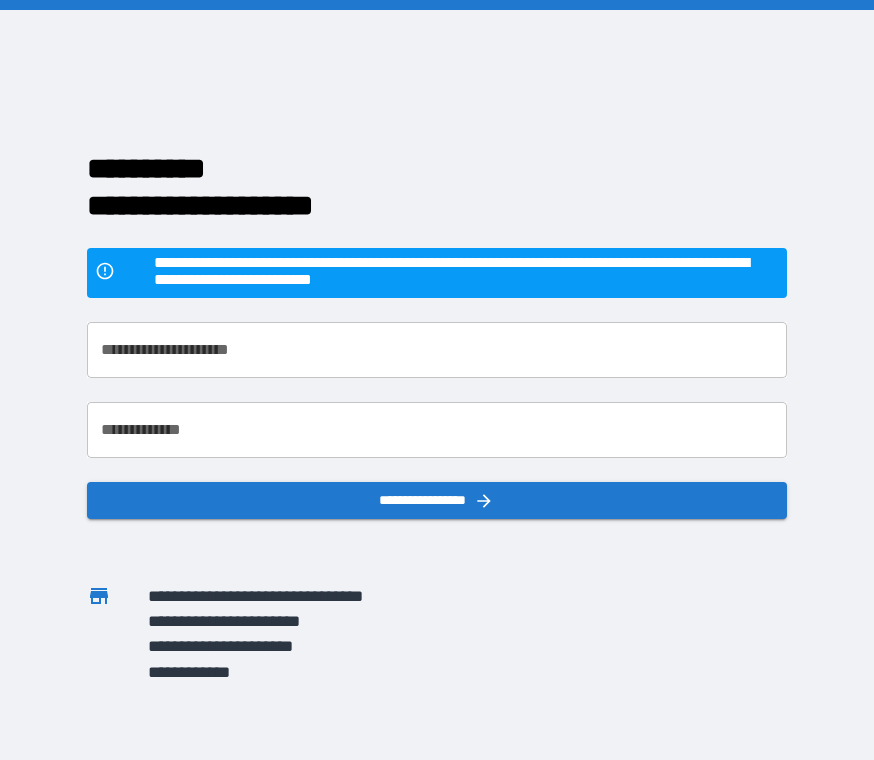 click on "**********" at bounding box center (436, 350) 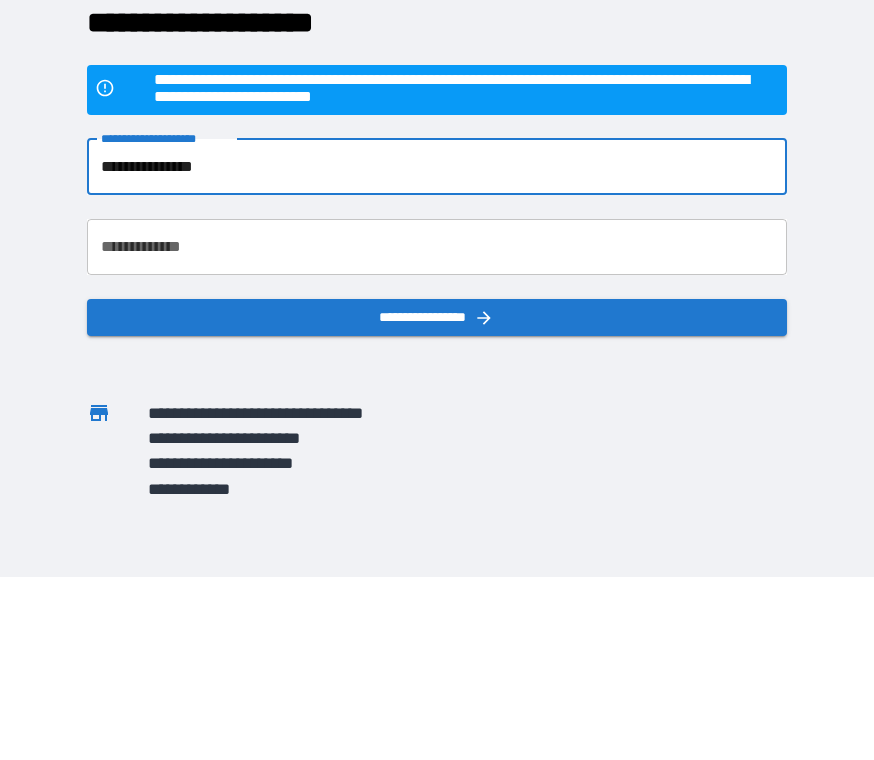 type on "**********" 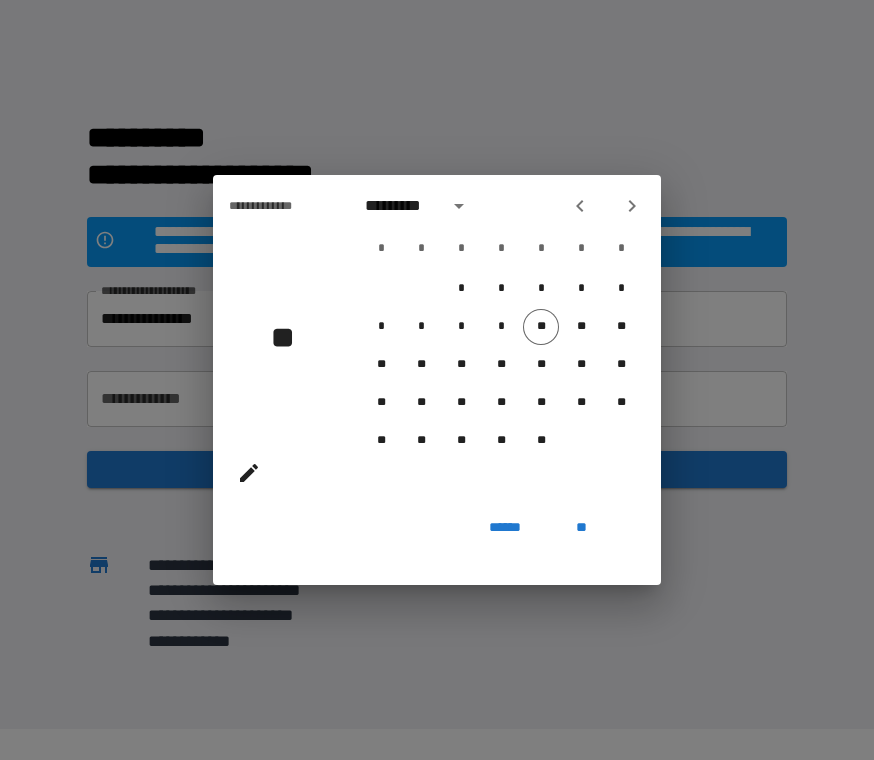 click on "**" at bounding box center (277, 357) 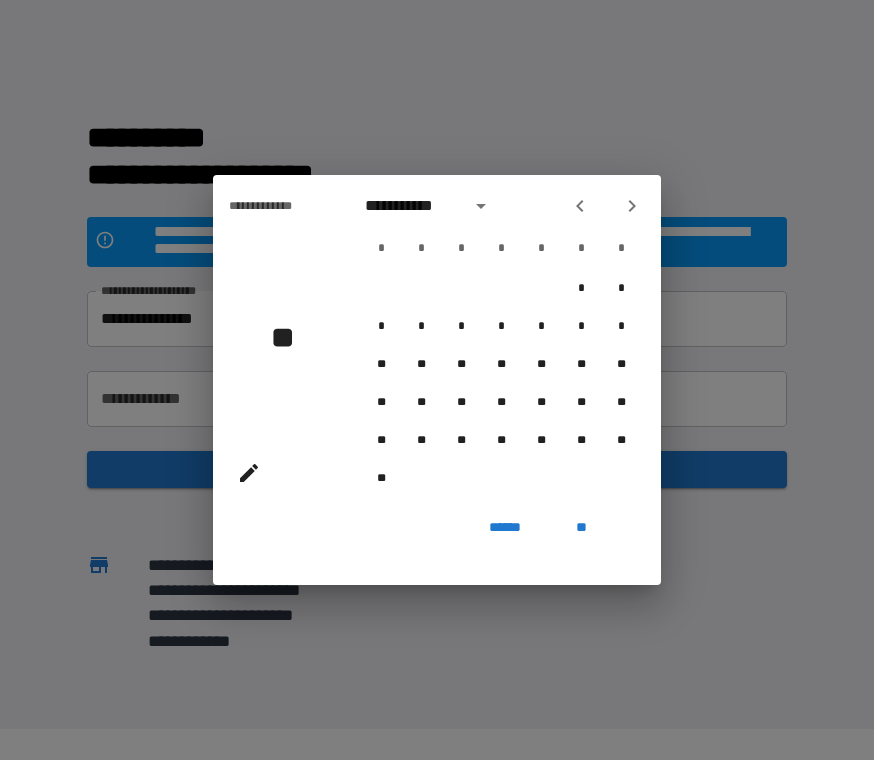 click 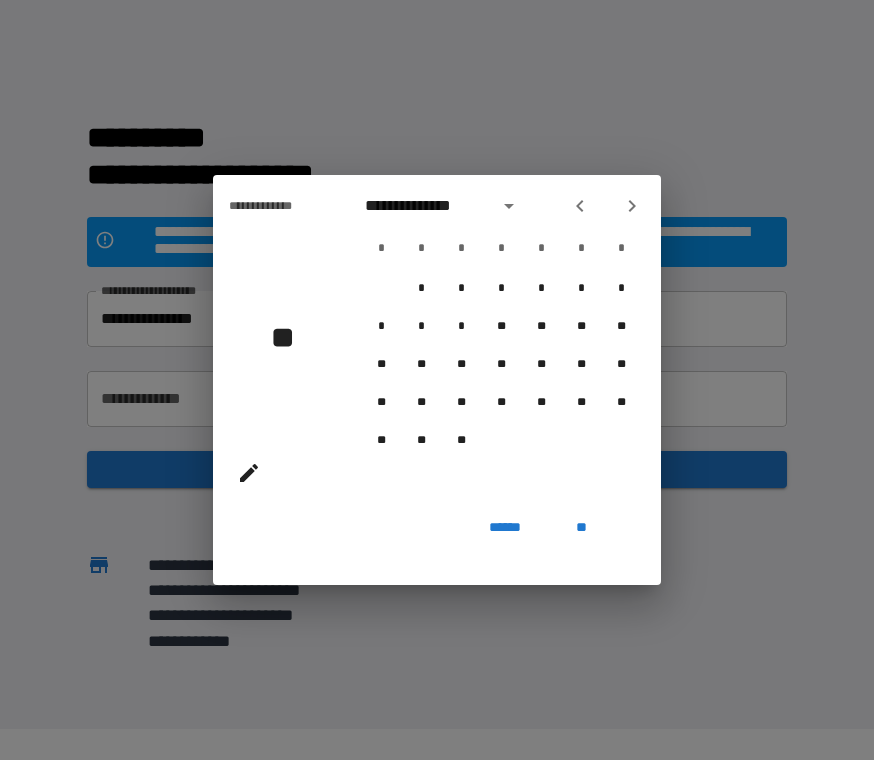 click 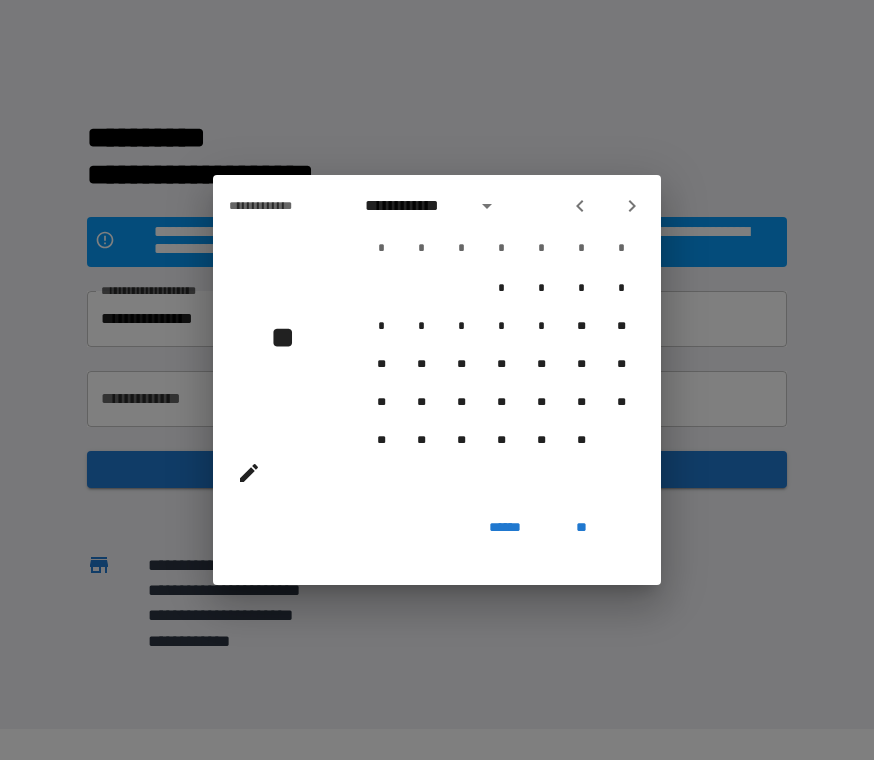 click 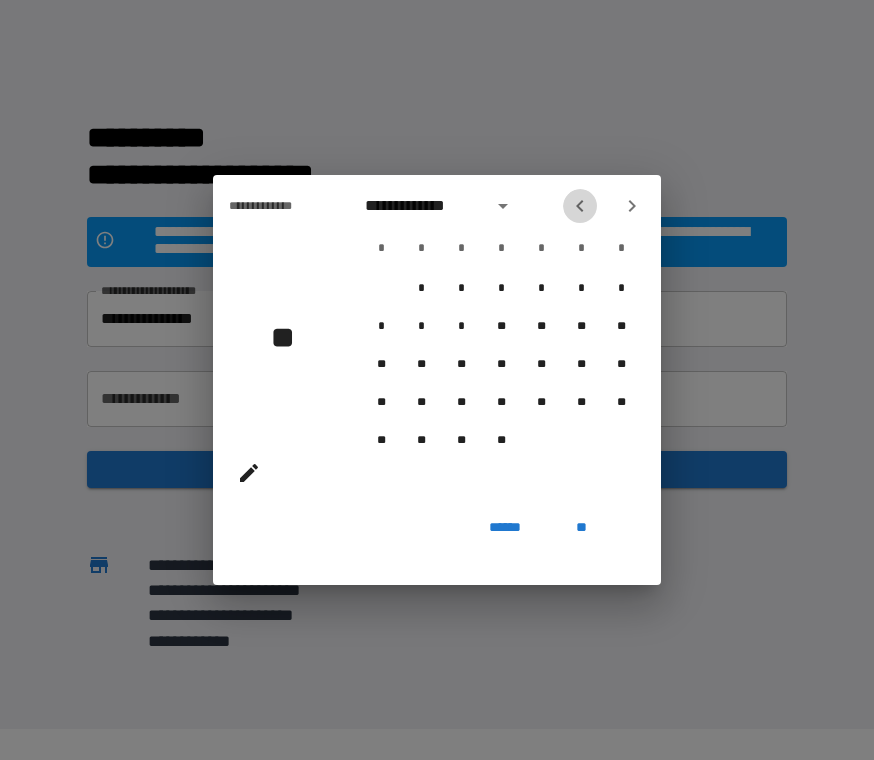 click 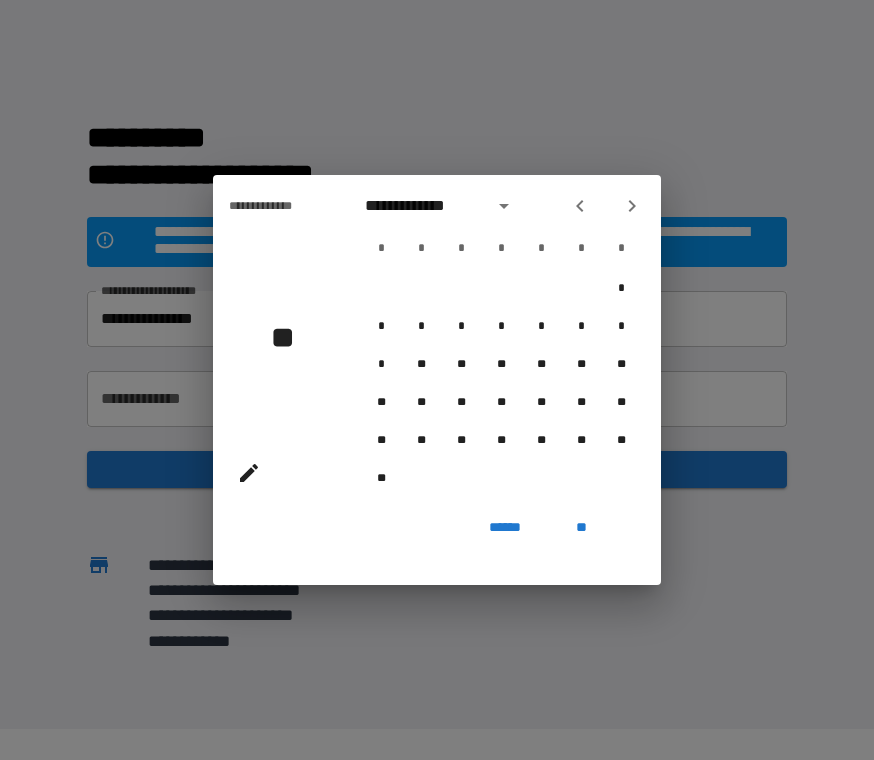 click 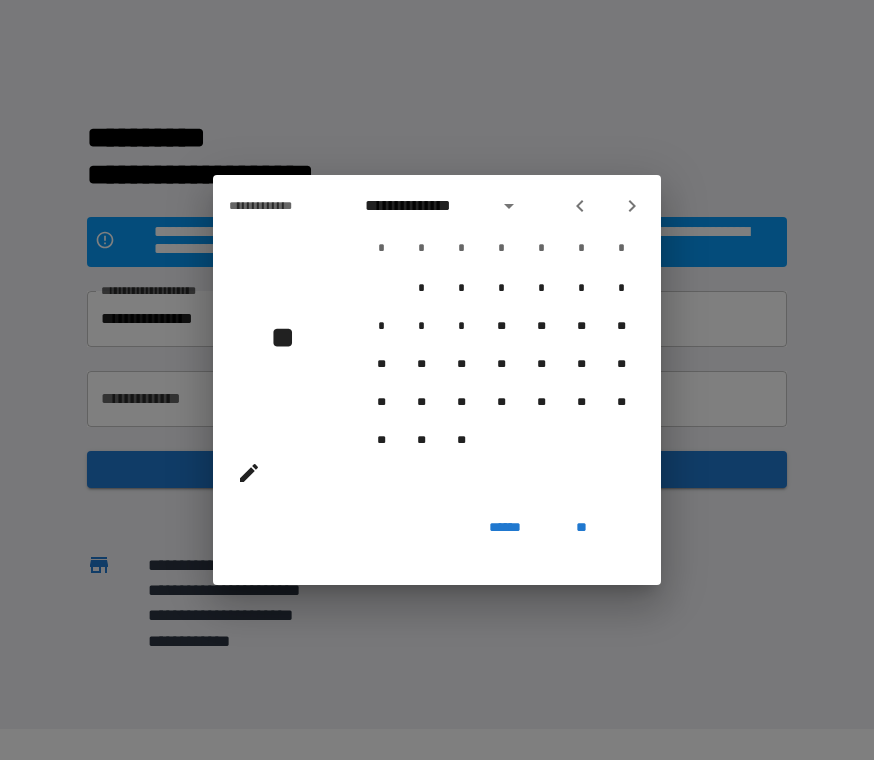 click 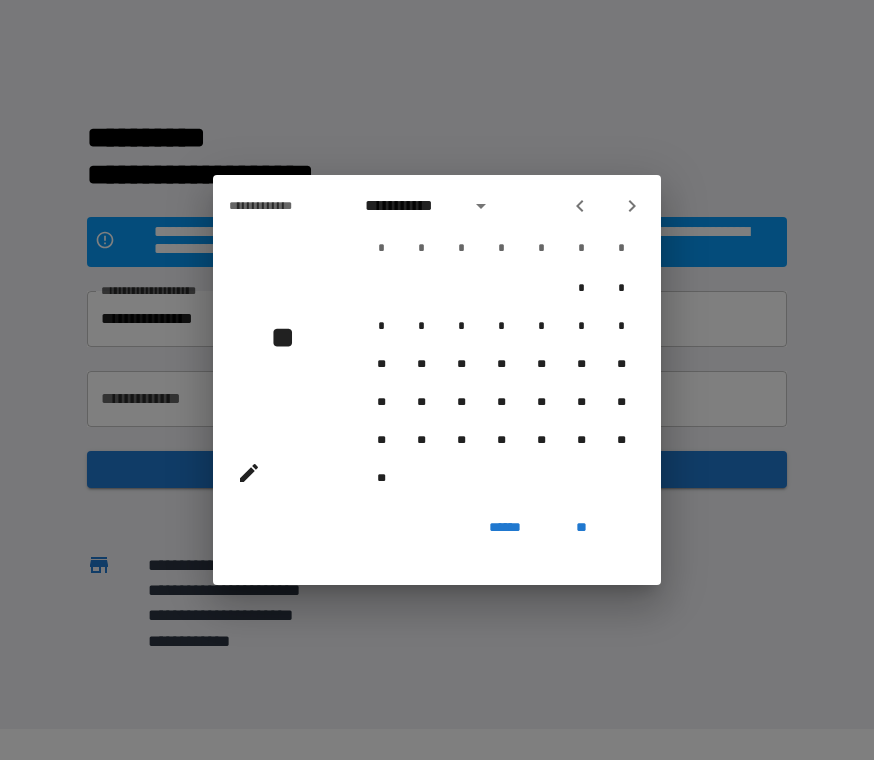 click 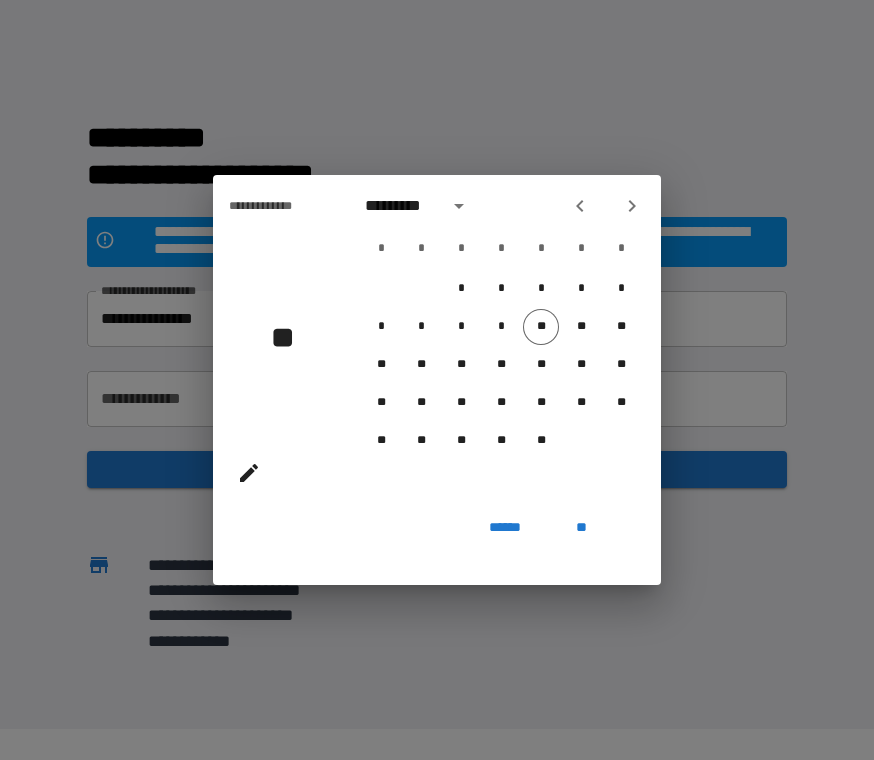 click on "**" at bounding box center [290, 337] 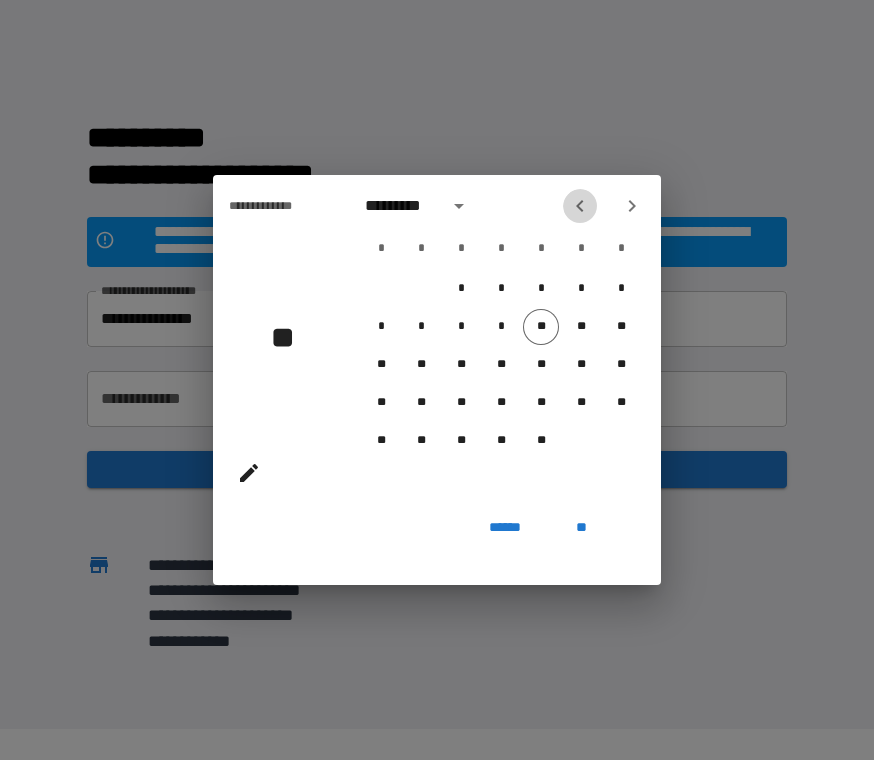 click 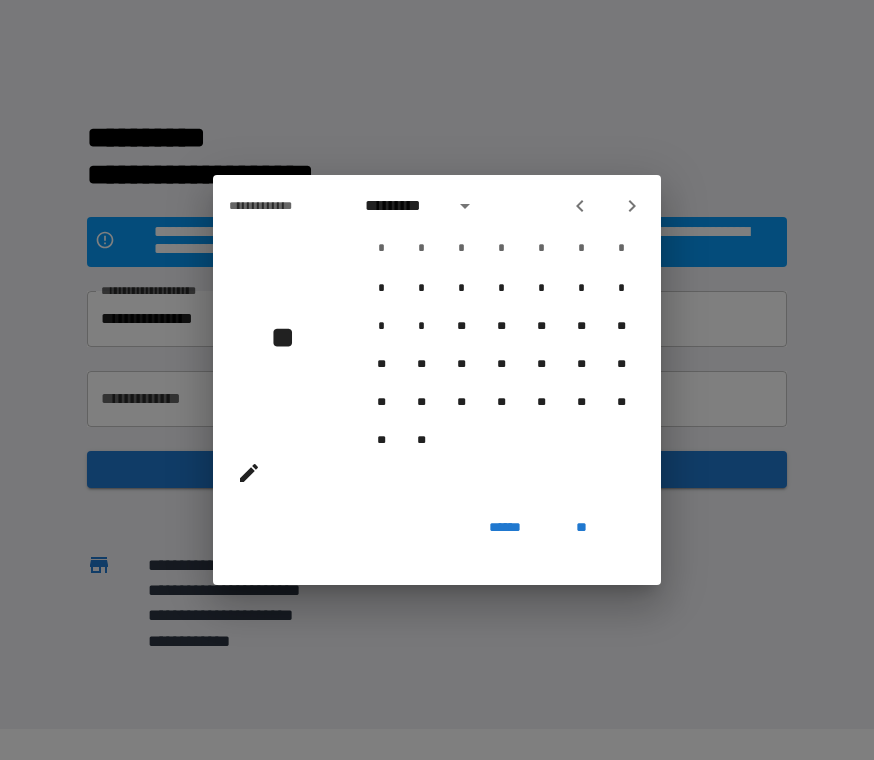 click 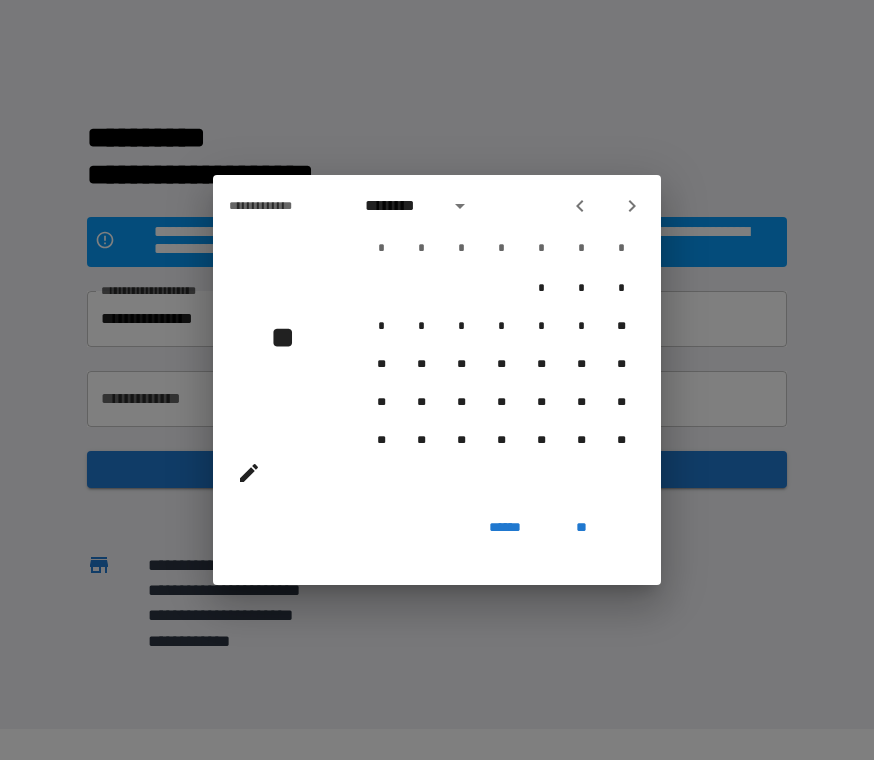 click 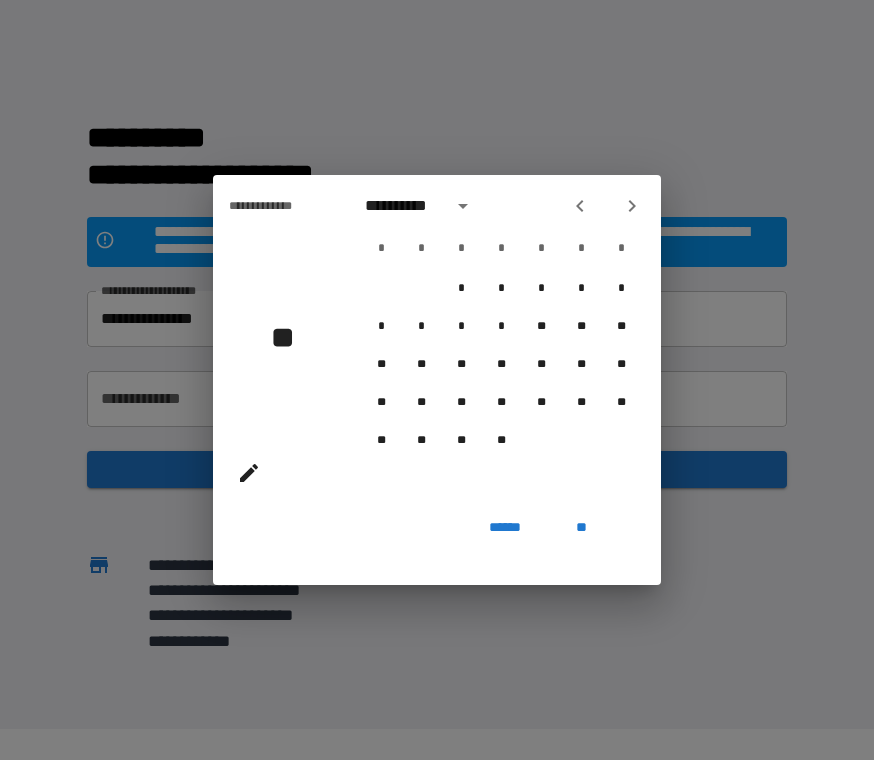 click 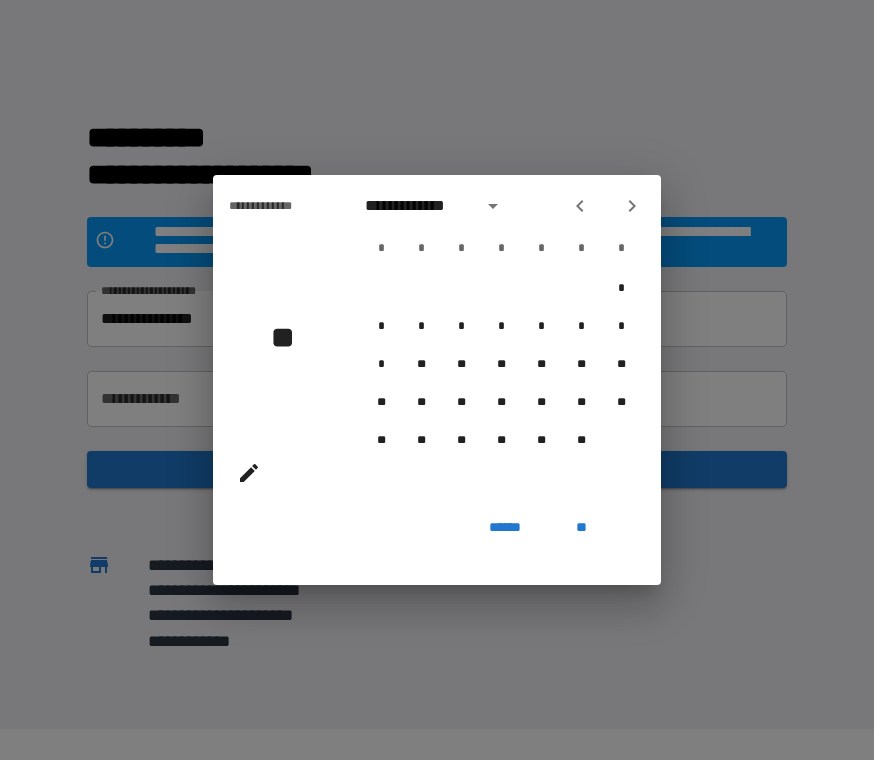 click 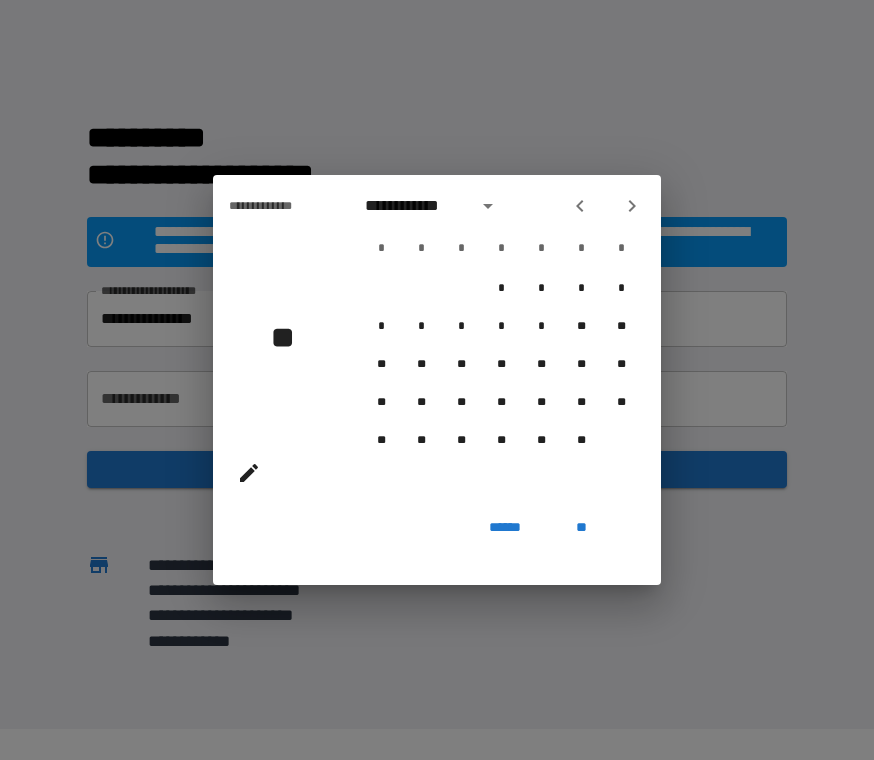 click 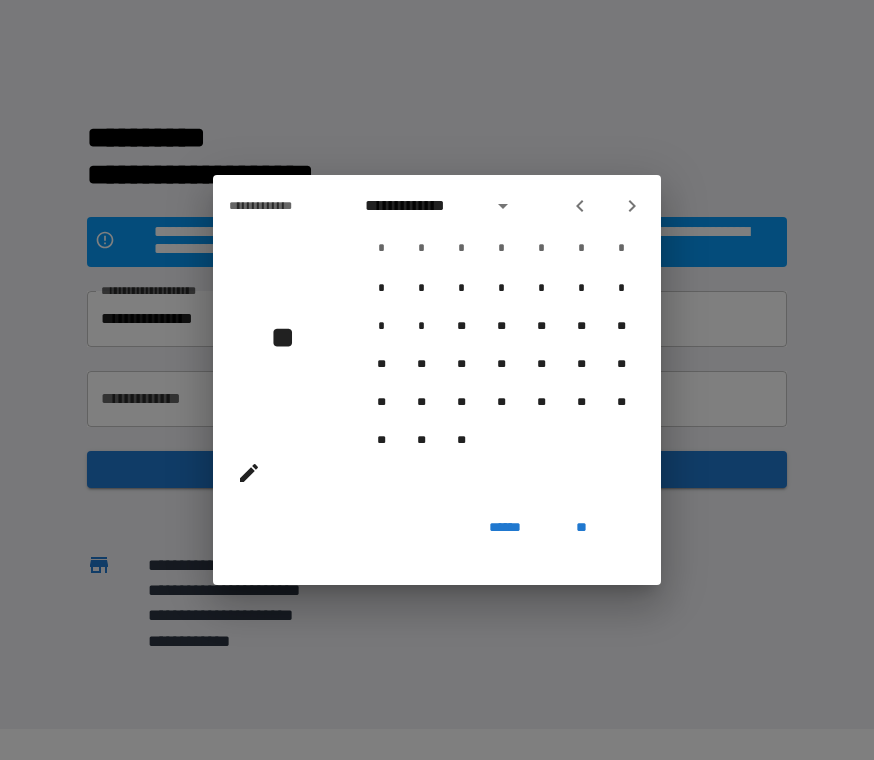click at bounding box center (503, 206) 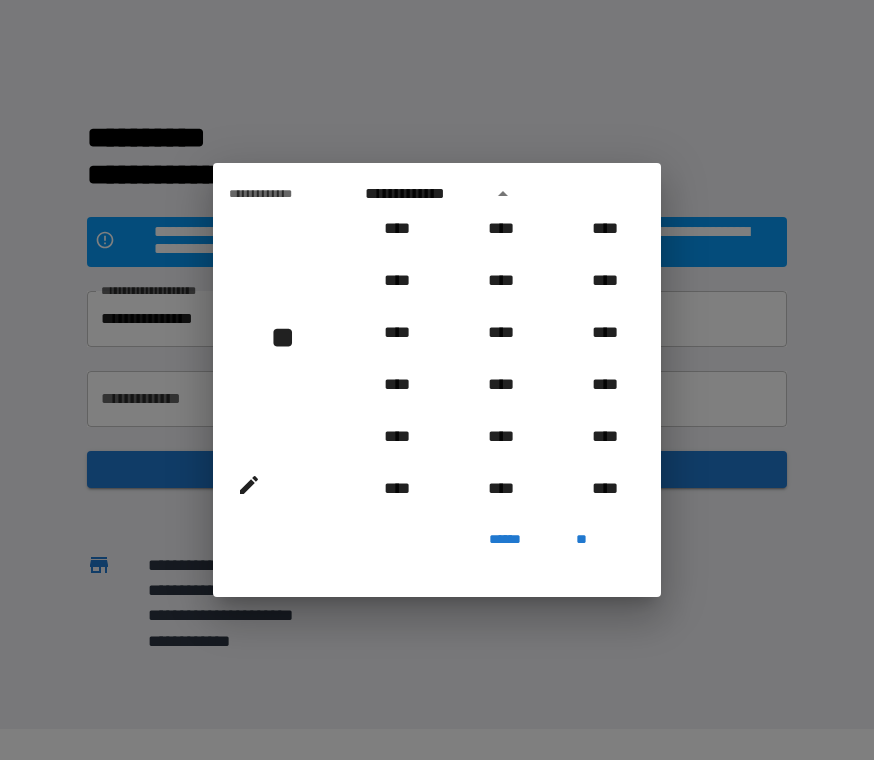 scroll, scrollTop: 506, scrollLeft: 0, axis: vertical 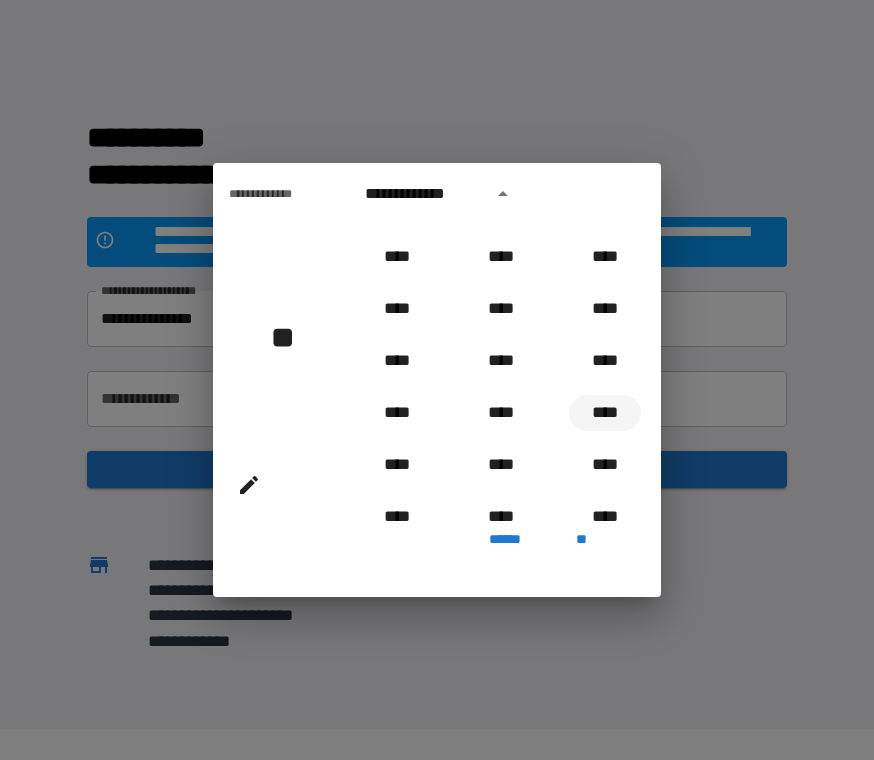 click on "****" at bounding box center (605, 413) 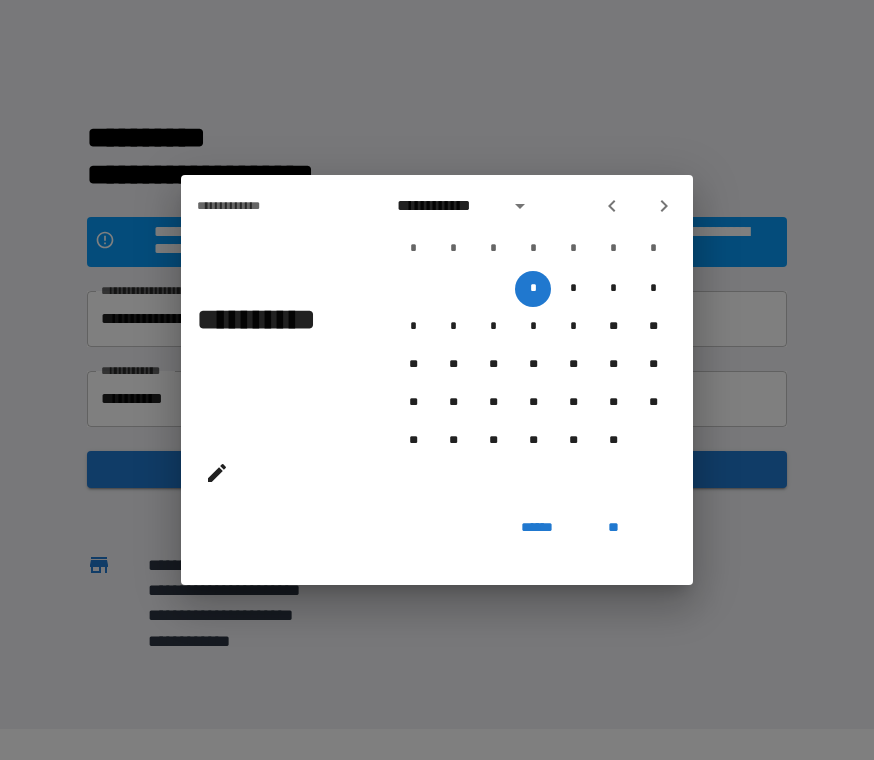 click 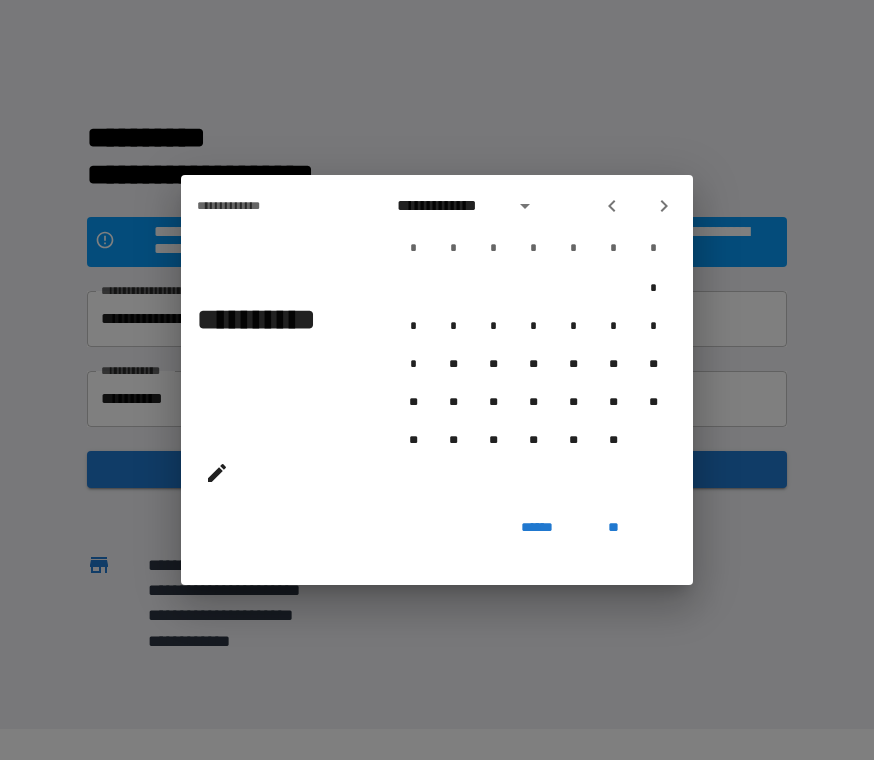 click 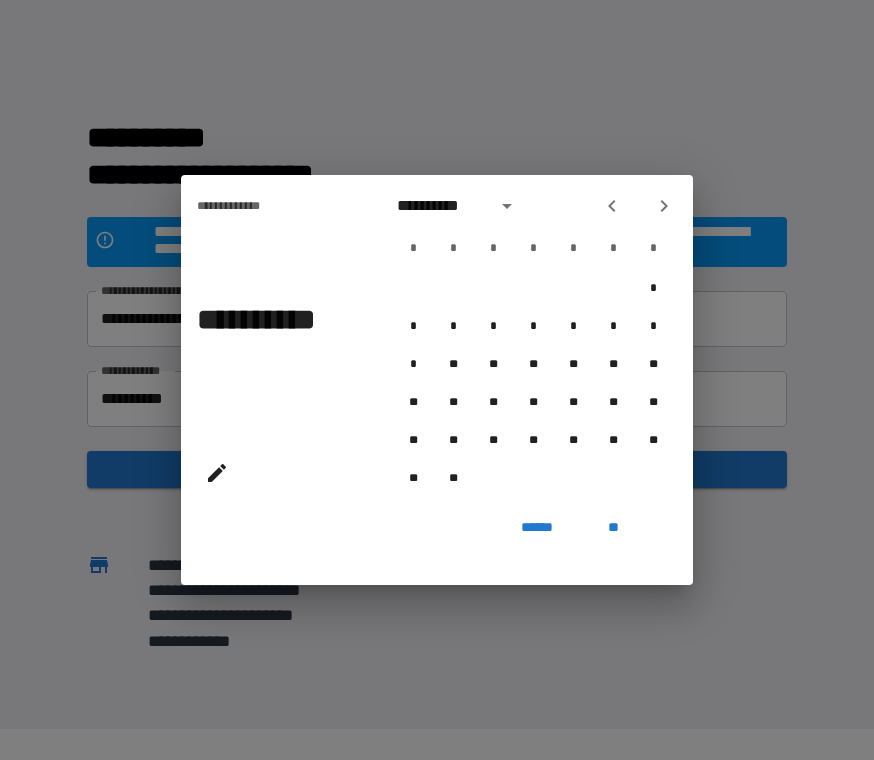 click 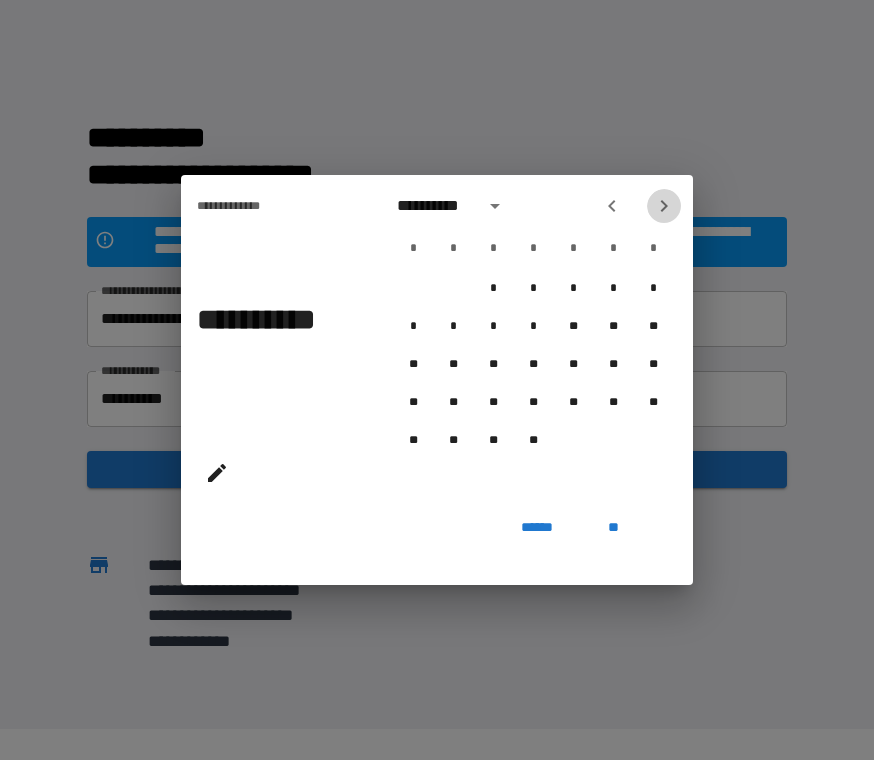 click 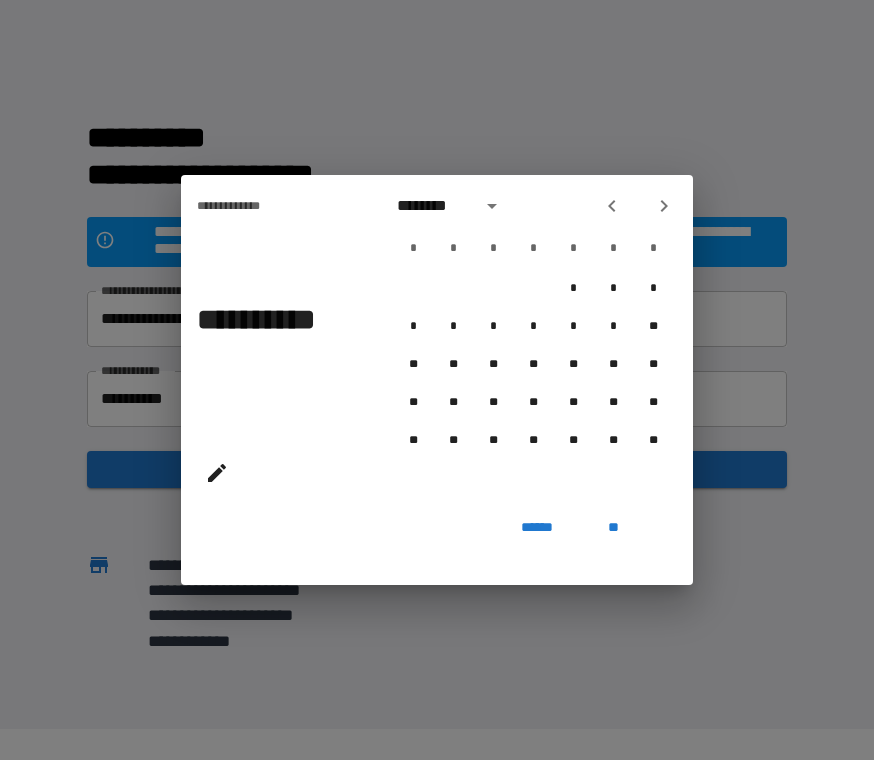 click 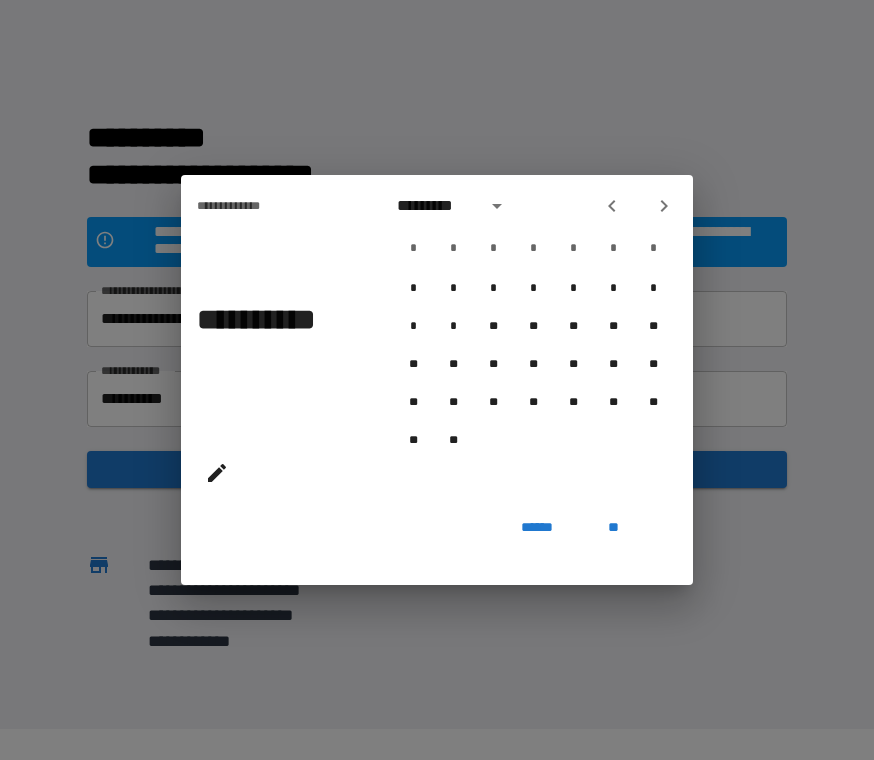 click 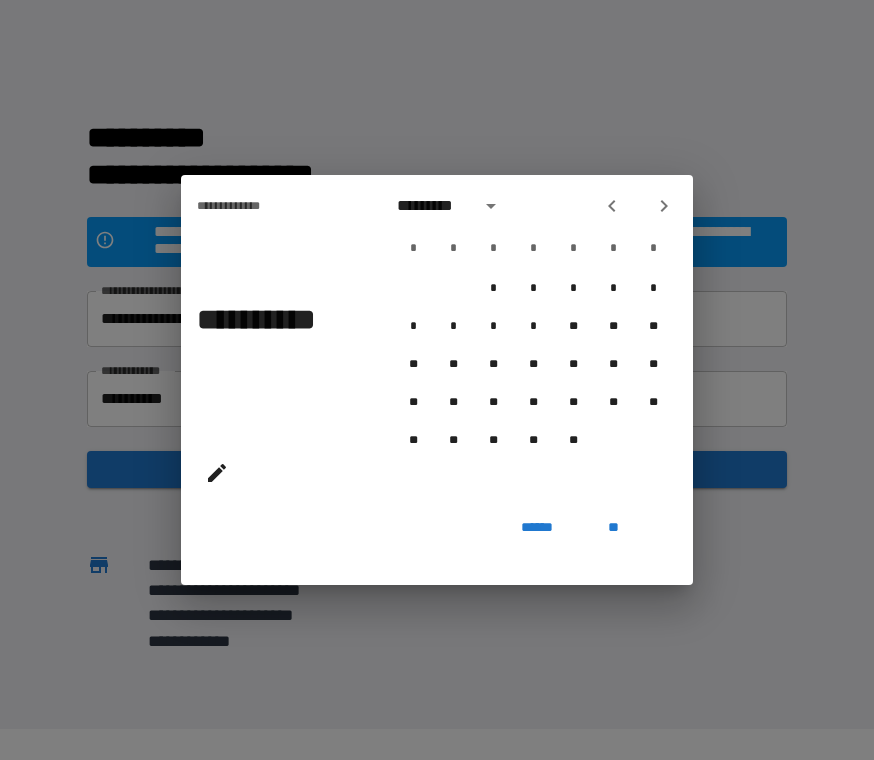click 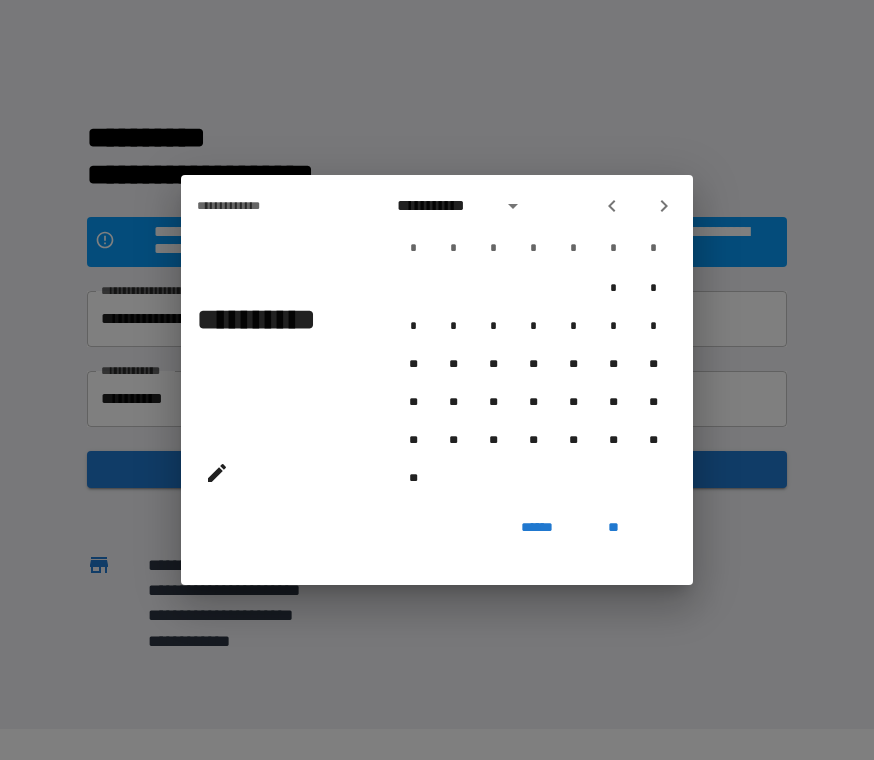 click 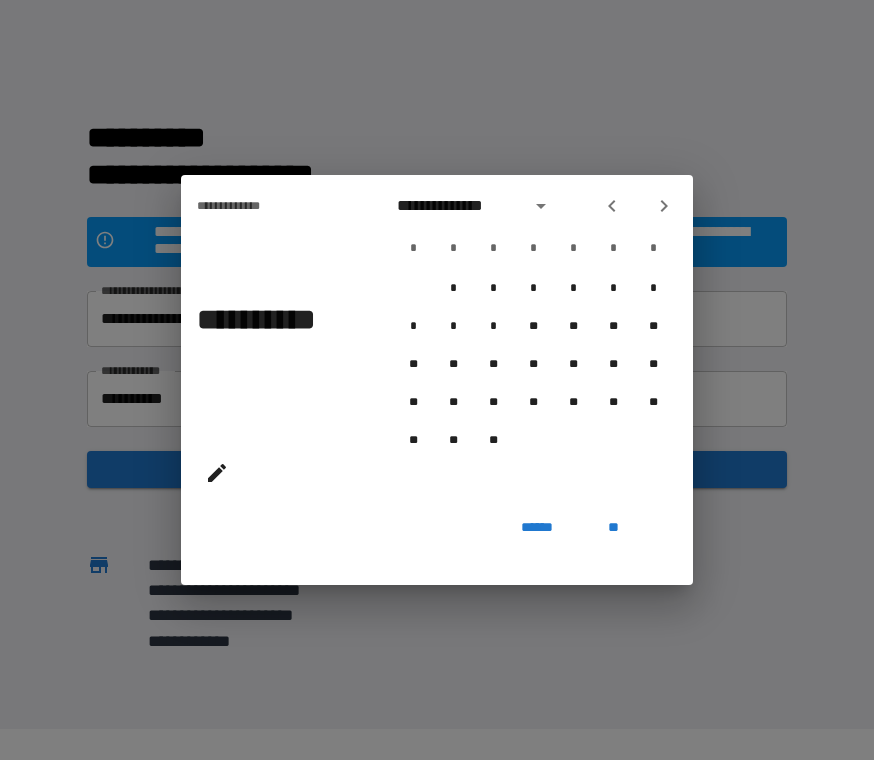 click 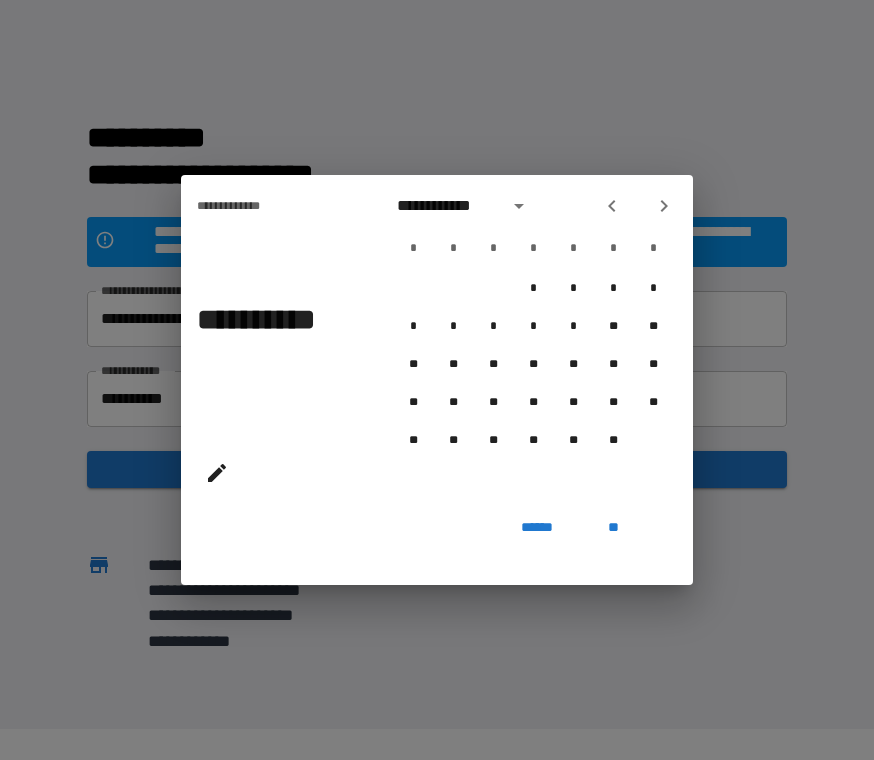 click at bounding box center (664, 206) 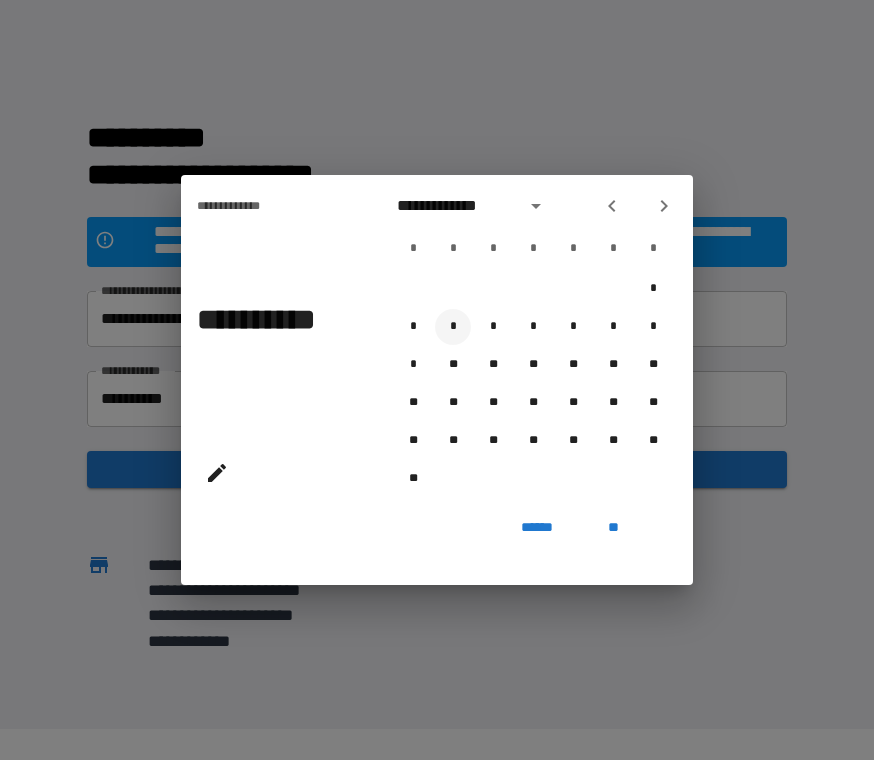 click on "*" at bounding box center (453, 327) 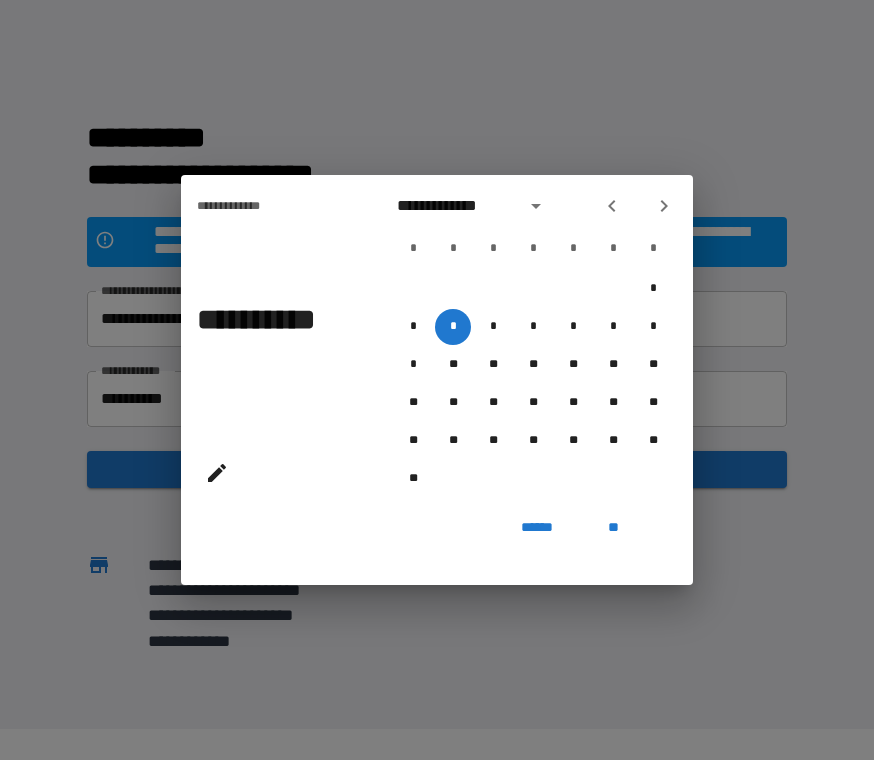 click on "**" at bounding box center [613, 527] 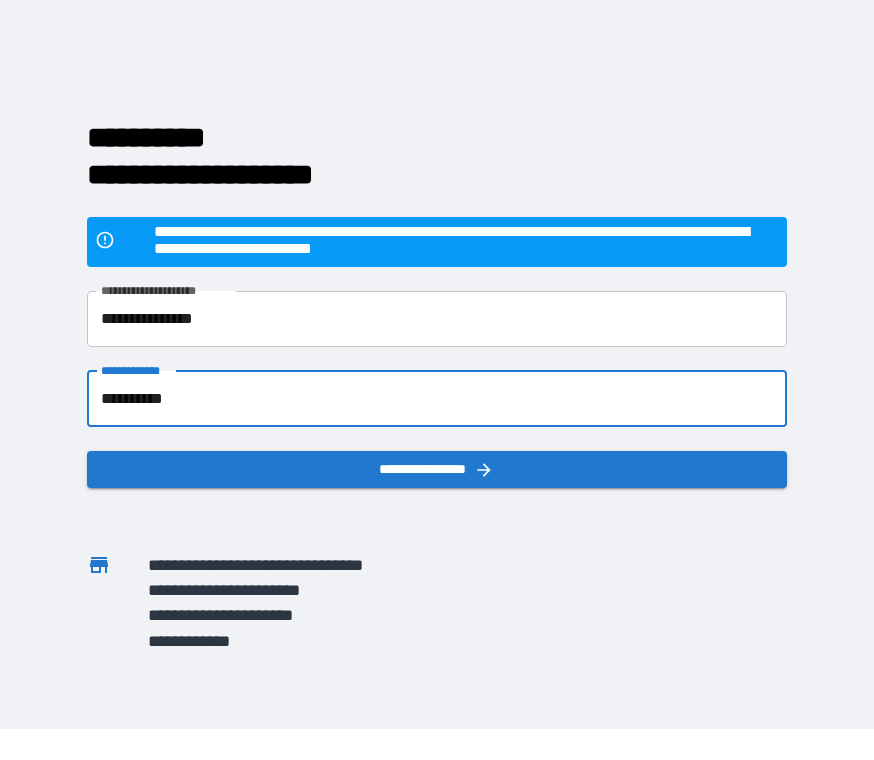 click on "**********" at bounding box center (436, 469) 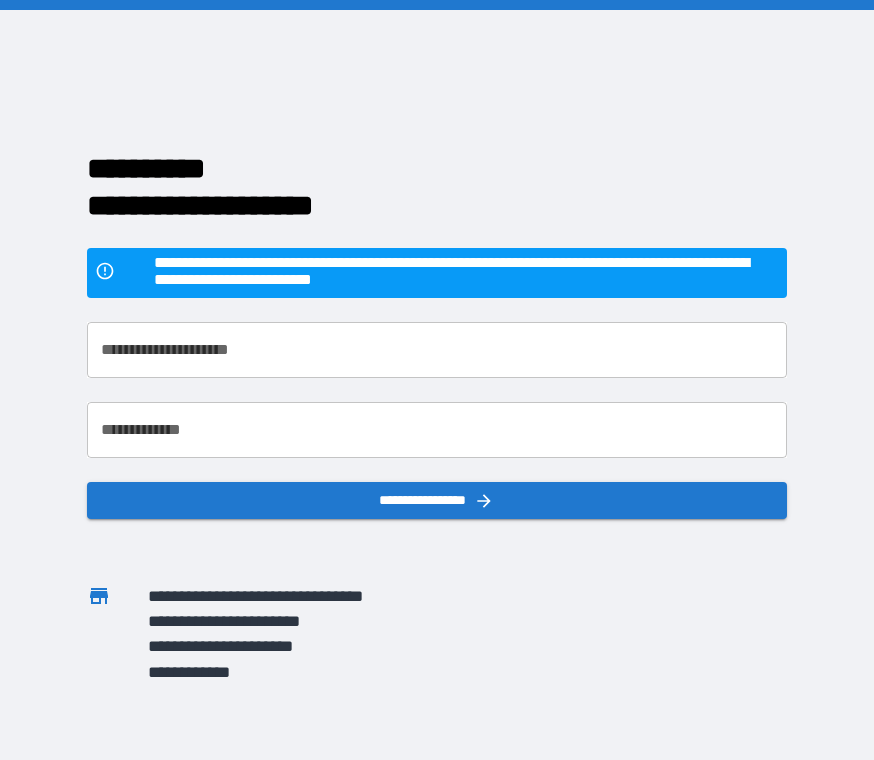 scroll, scrollTop: 0, scrollLeft: 0, axis: both 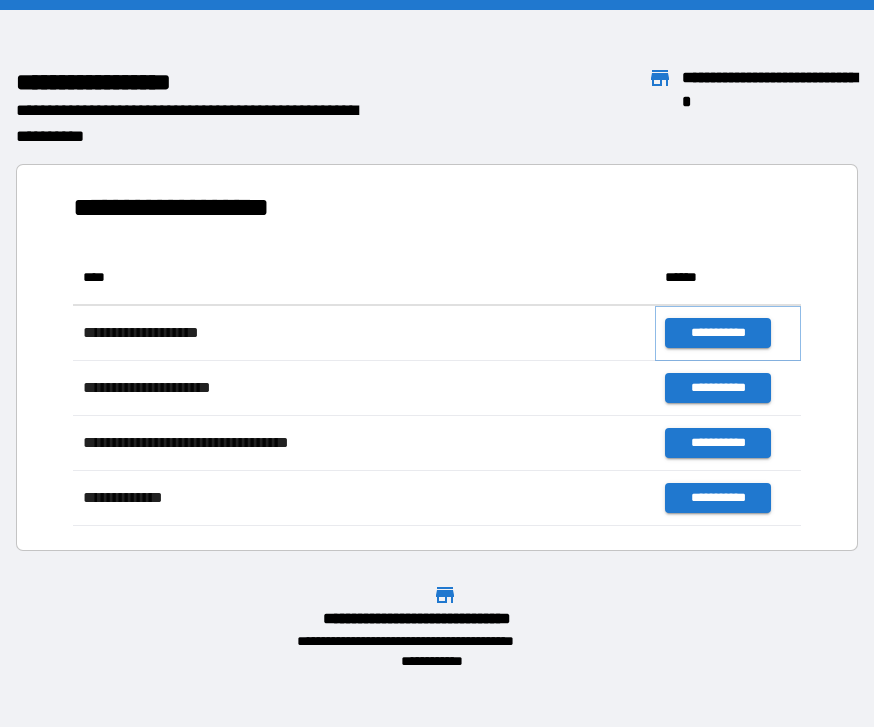 click on "**********" at bounding box center (717, 333) 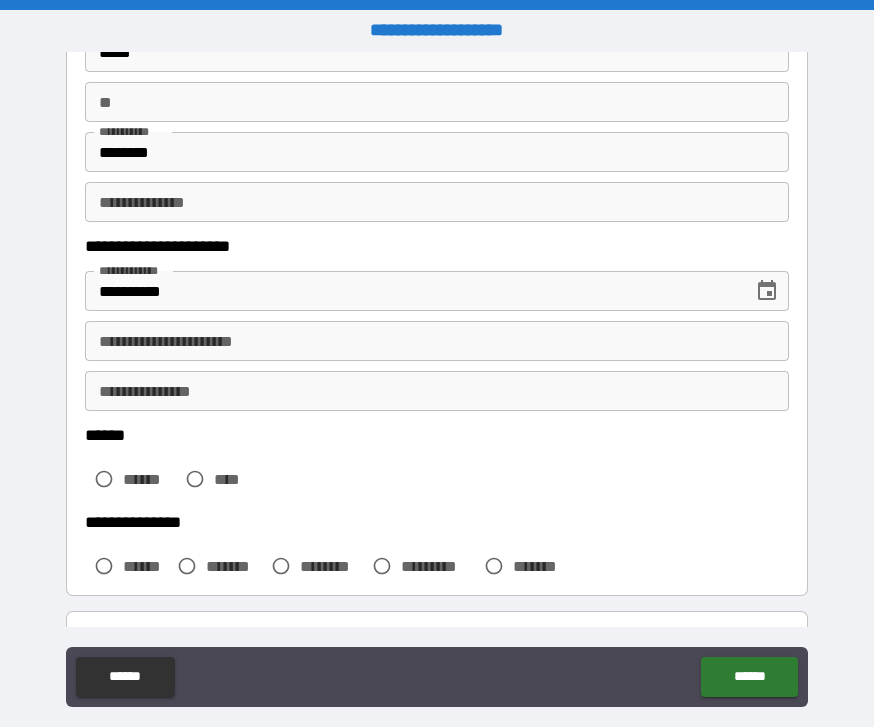 scroll, scrollTop: 188, scrollLeft: 0, axis: vertical 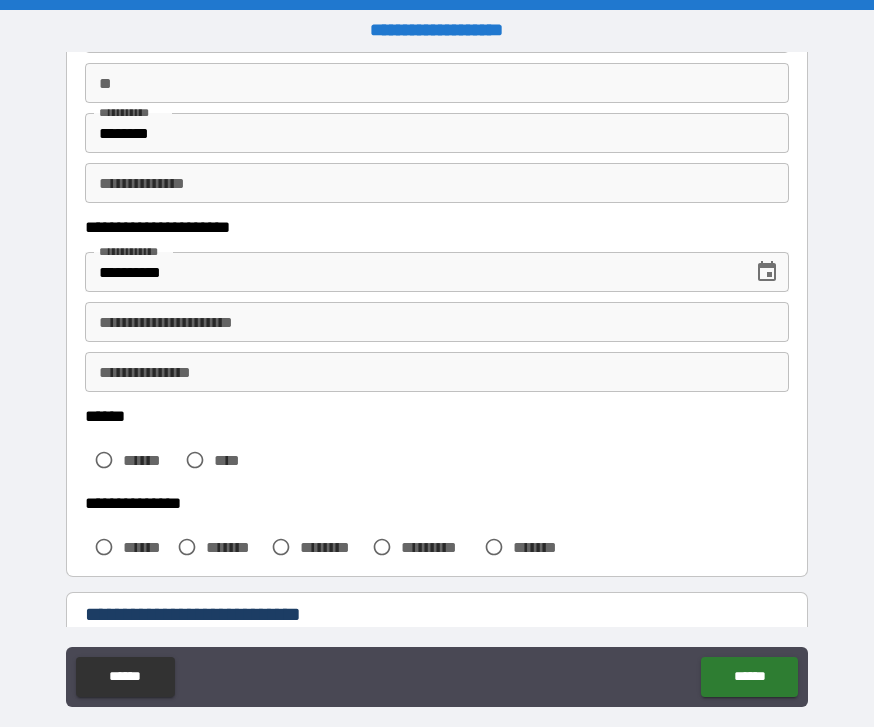 click on "**********" at bounding box center [437, 322] 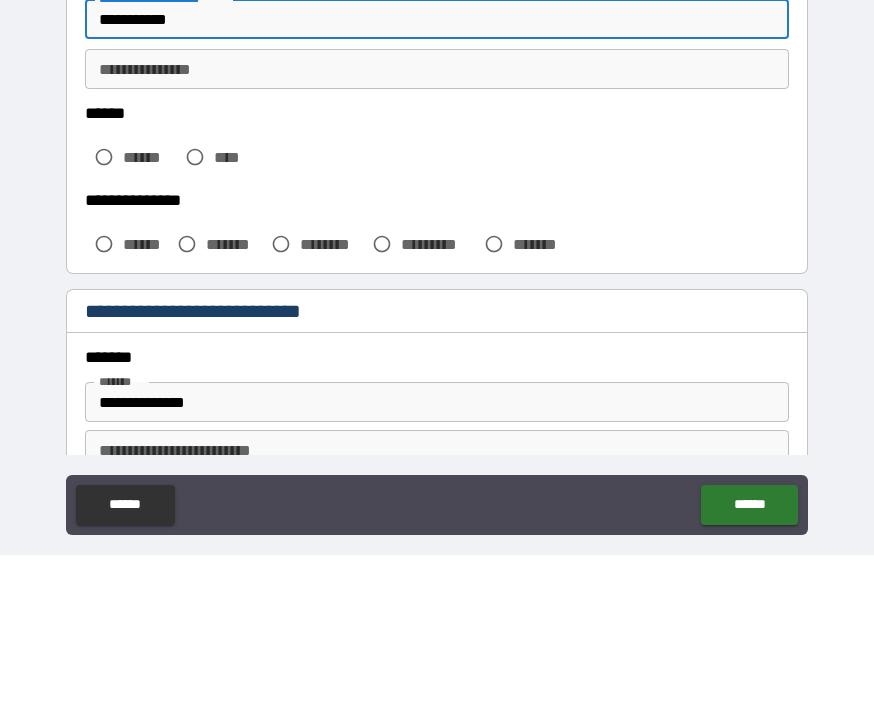 scroll, scrollTop: 318, scrollLeft: 0, axis: vertical 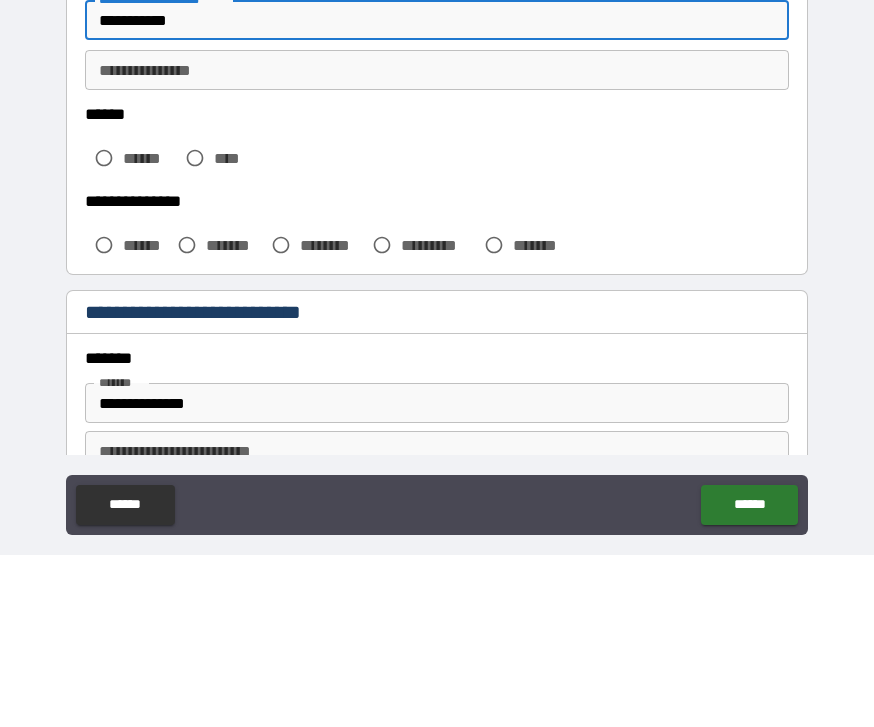 type on "**********" 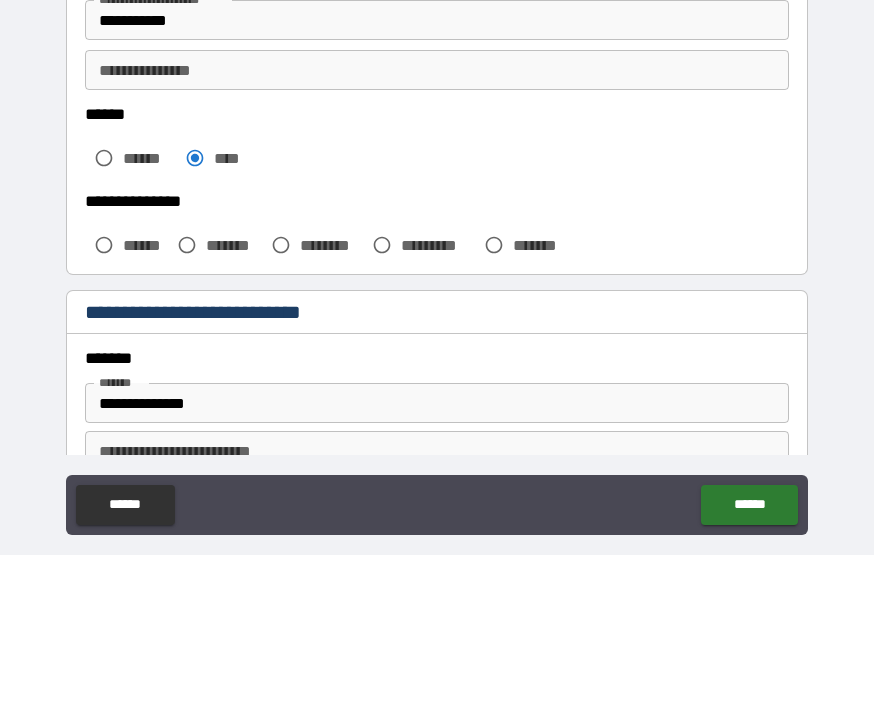 scroll, scrollTop: 64, scrollLeft: 0, axis: vertical 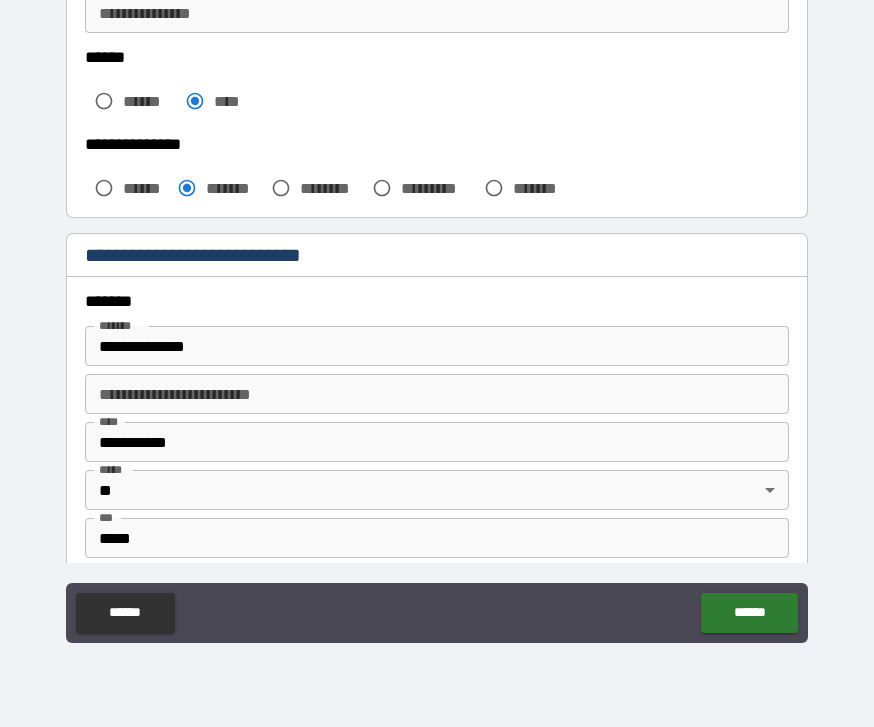 click on "**********" at bounding box center (437, 346) 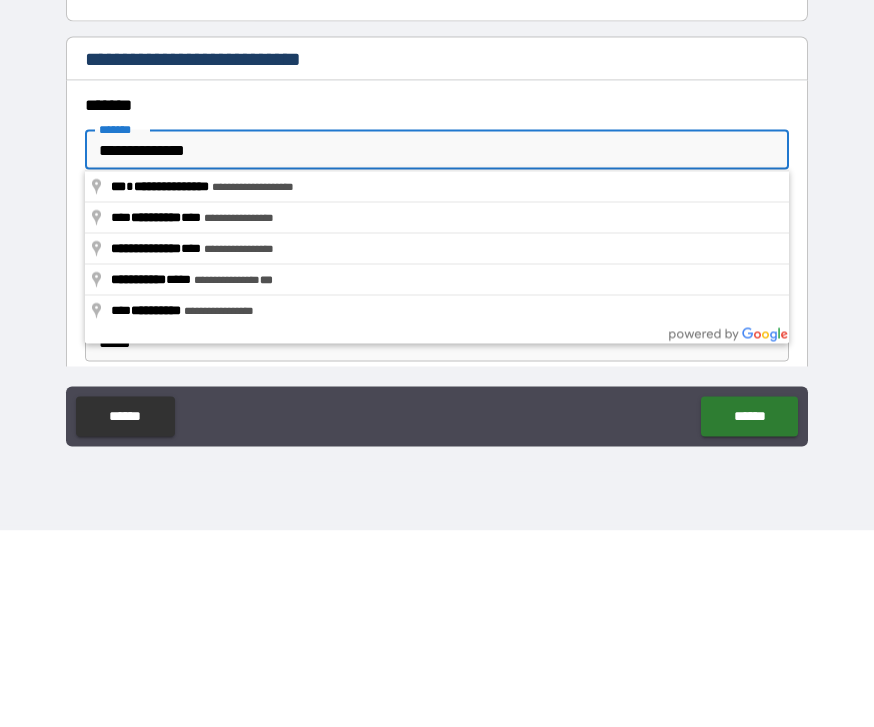 type on "**********" 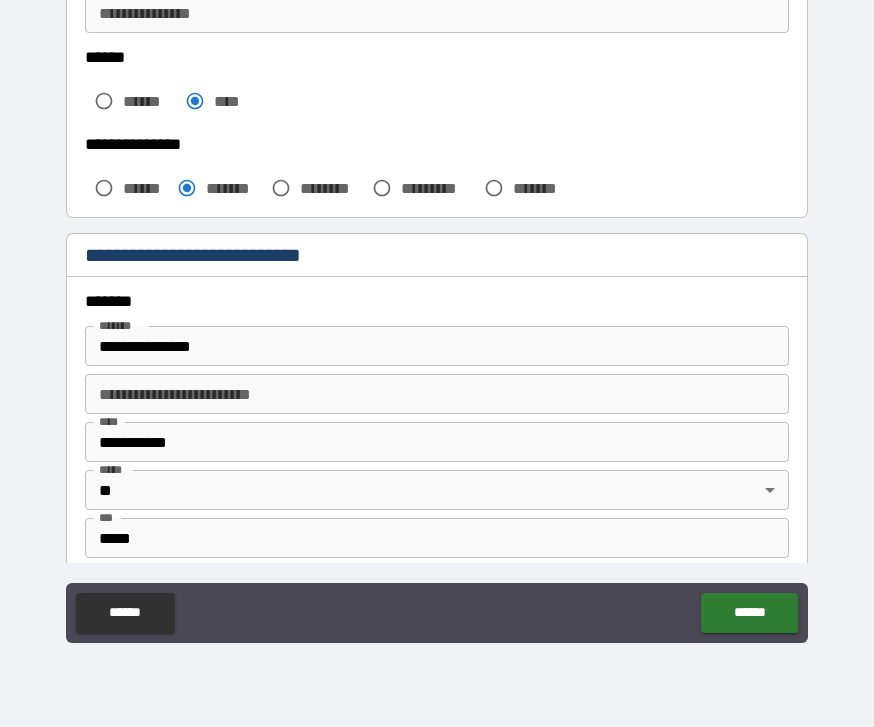 click on "*****" at bounding box center [437, 538] 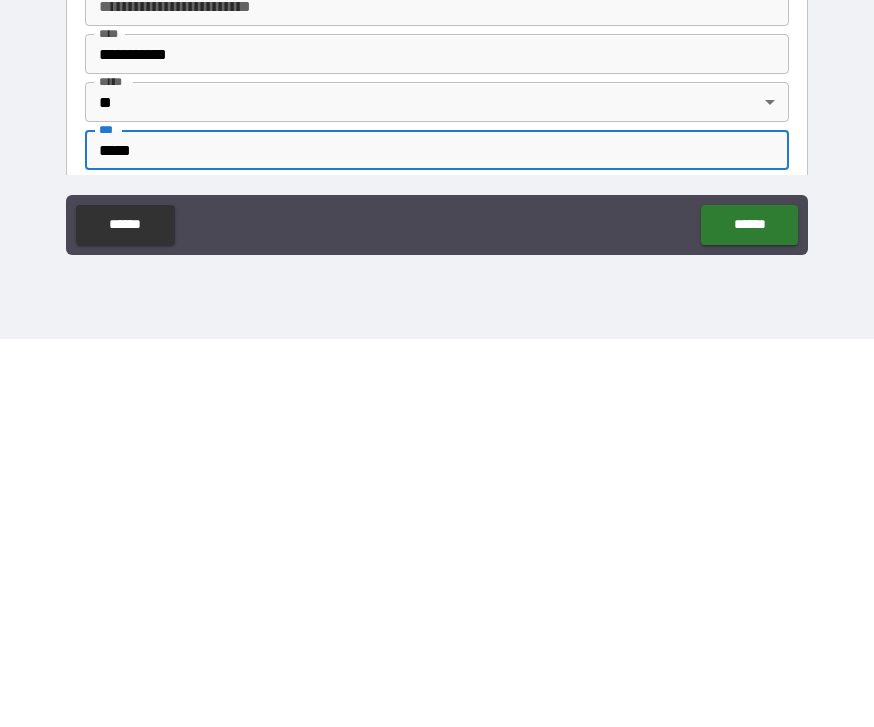 type on "*****" 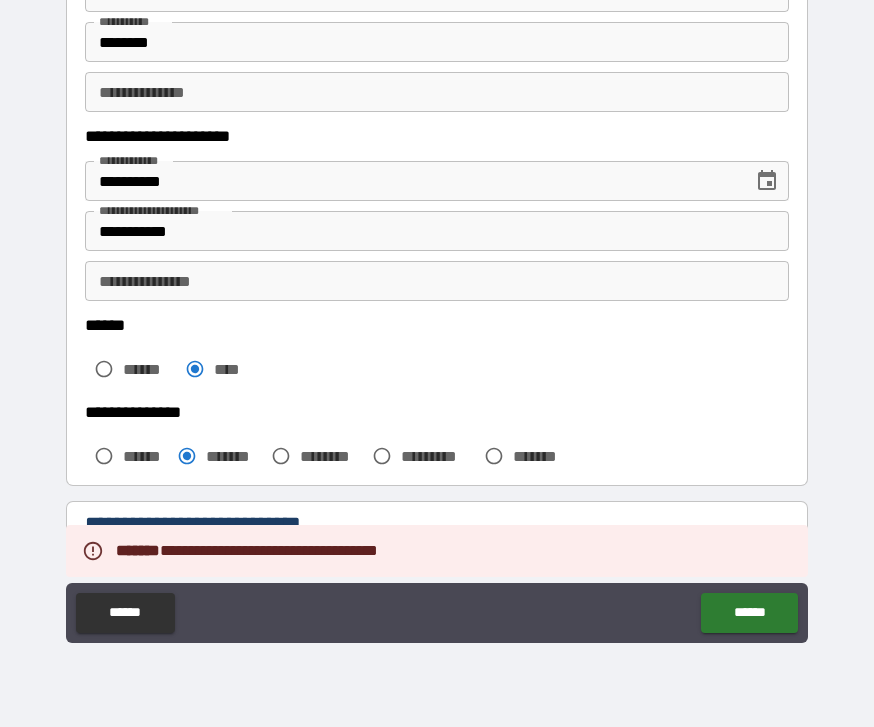 scroll, scrollTop: 212, scrollLeft: 0, axis: vertical 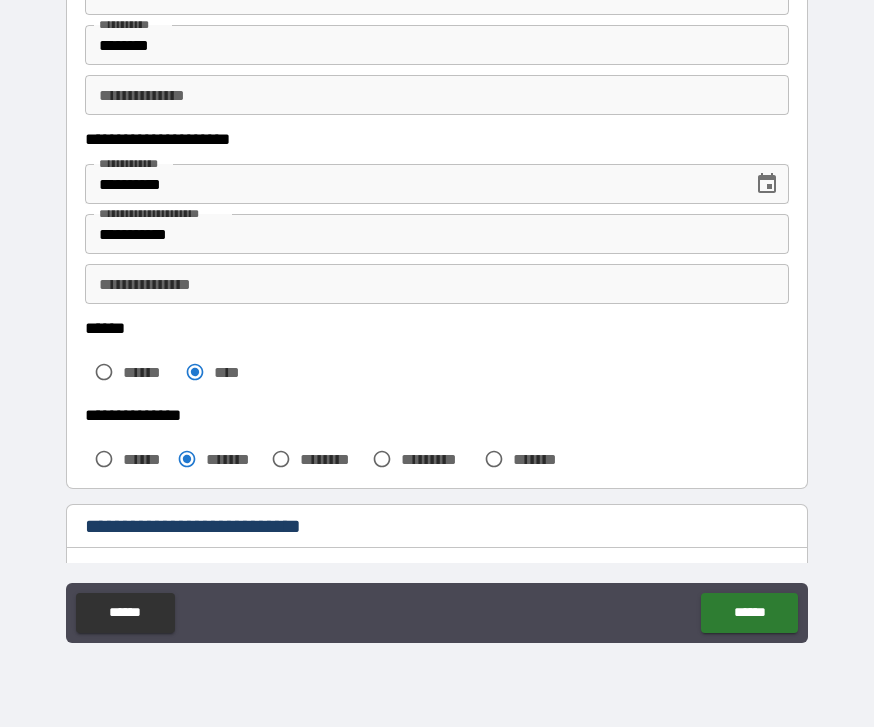 click on "**********" at bounding box center (437, 284) 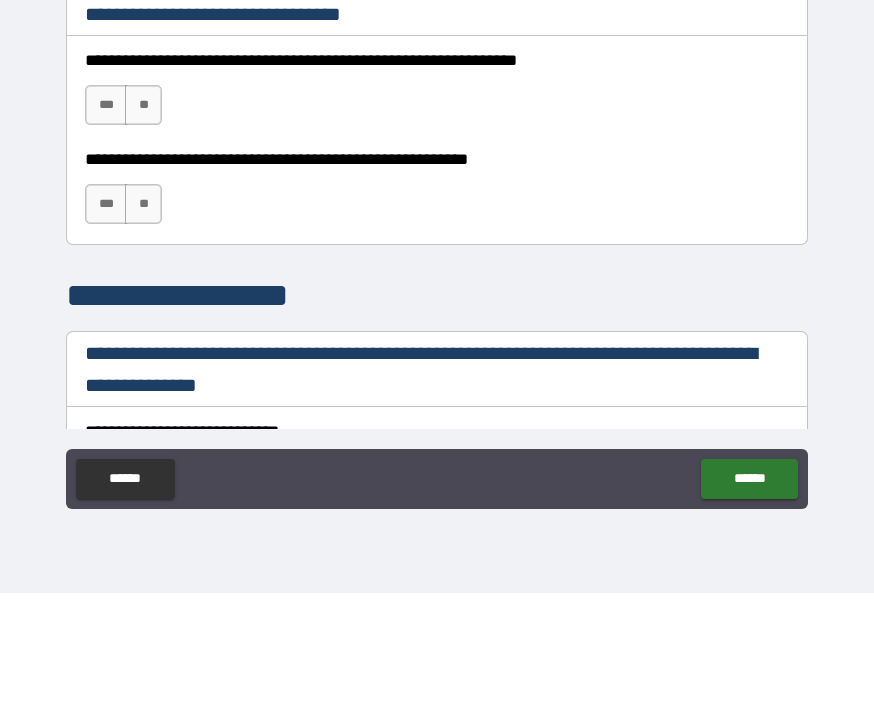 scroll, scrollTop: 1253, scrollLeft: 0, axis: vertical 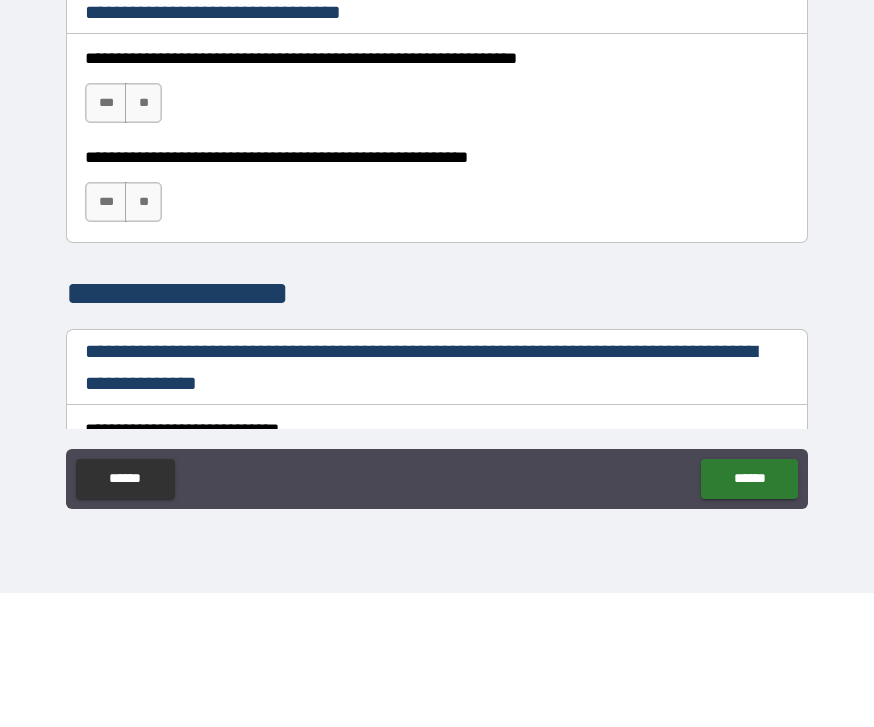 type on "*********" 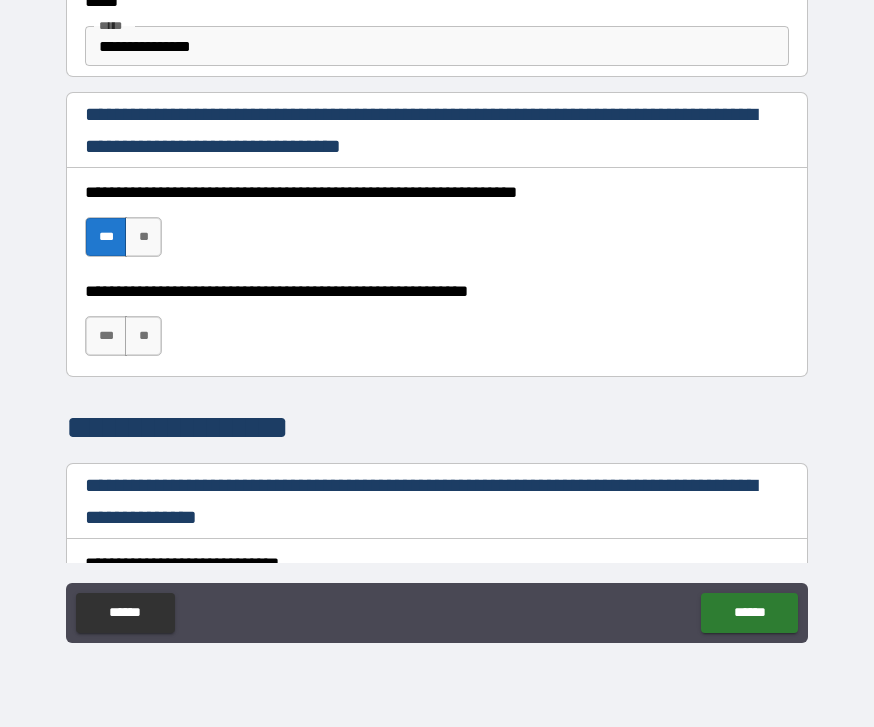 click on "***" at bounding box center (106, 336) 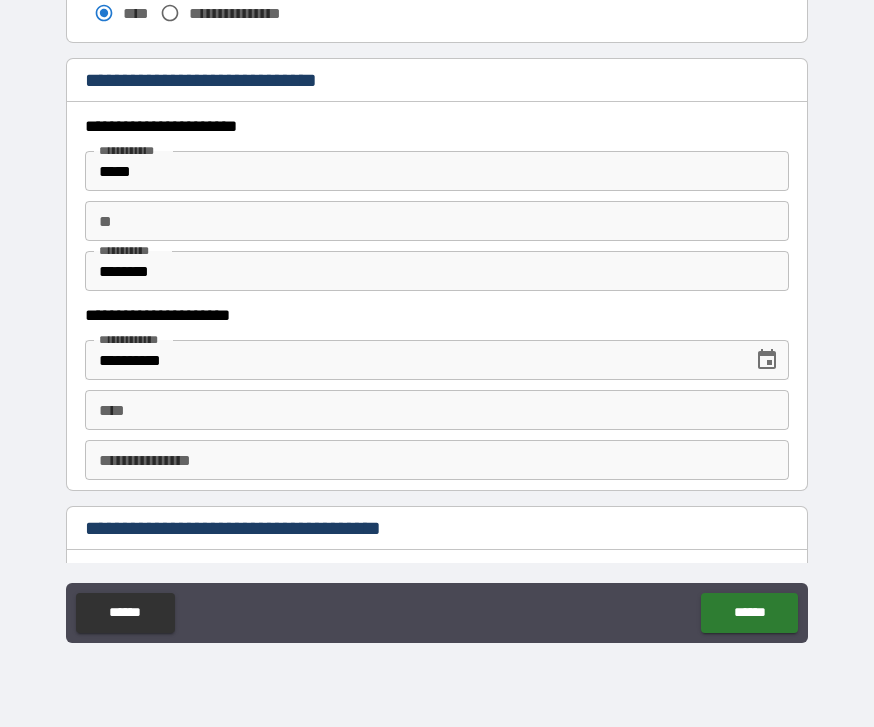 scroll, scrollTop: 1849, scrollLeft: 0, axis: vertical 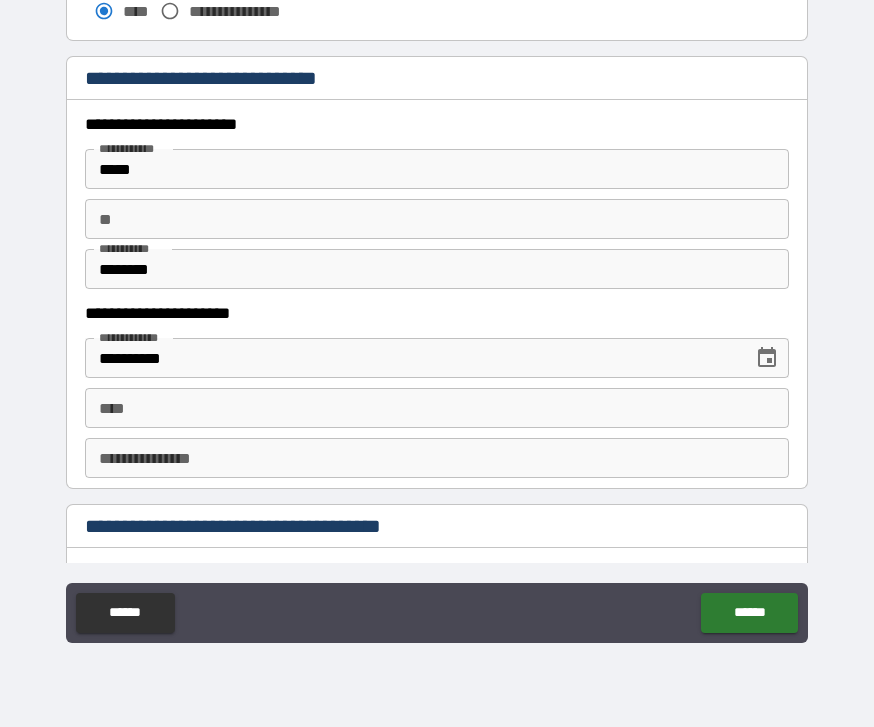 click on "**" at bounding box center [437, 219] 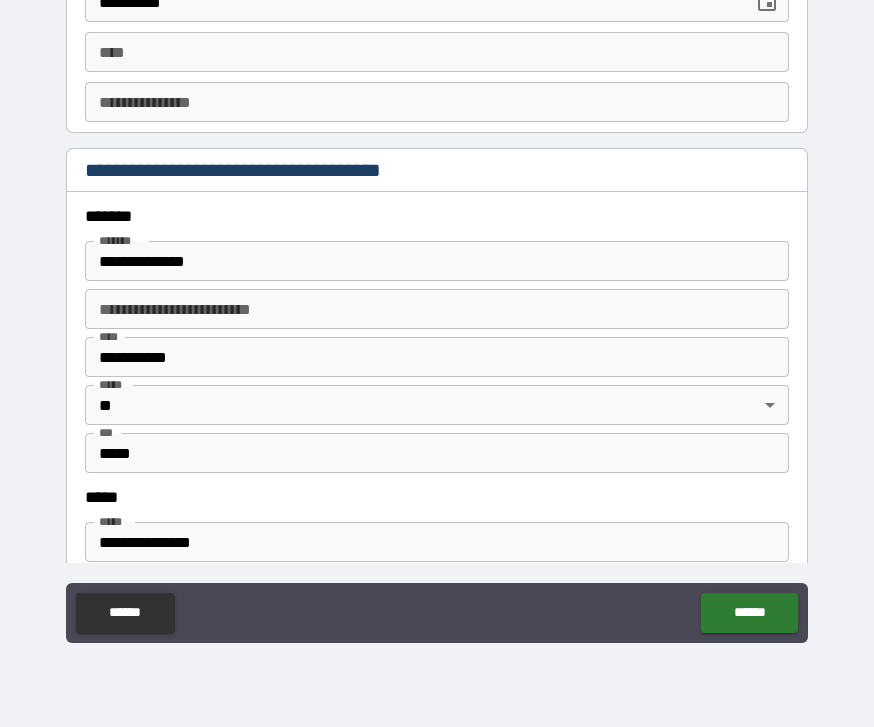 scroll, scrollTop: 2206, scrollLeft: 0, axis: vertical 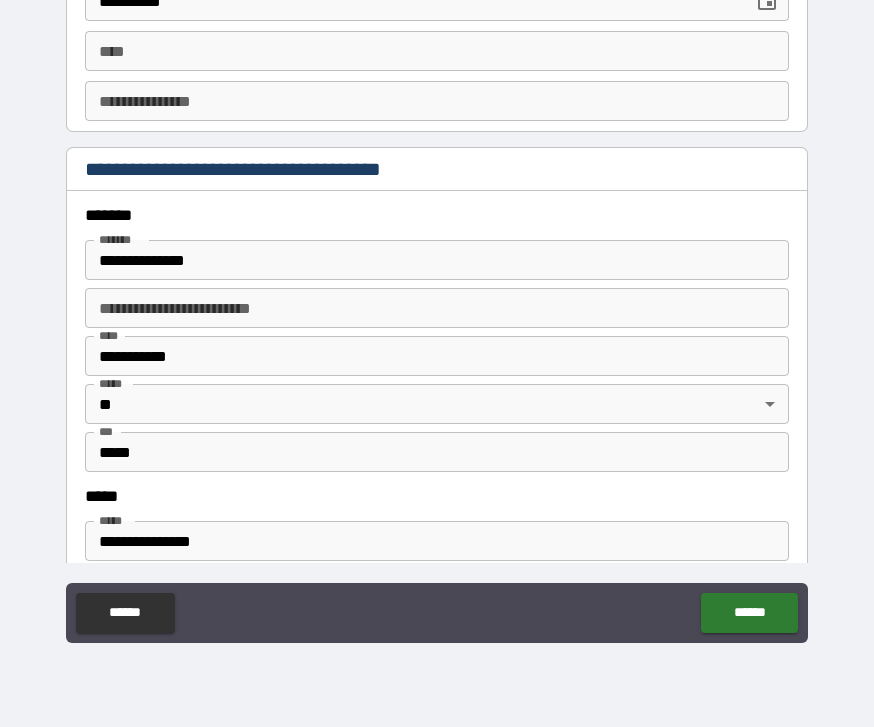 type on "*" 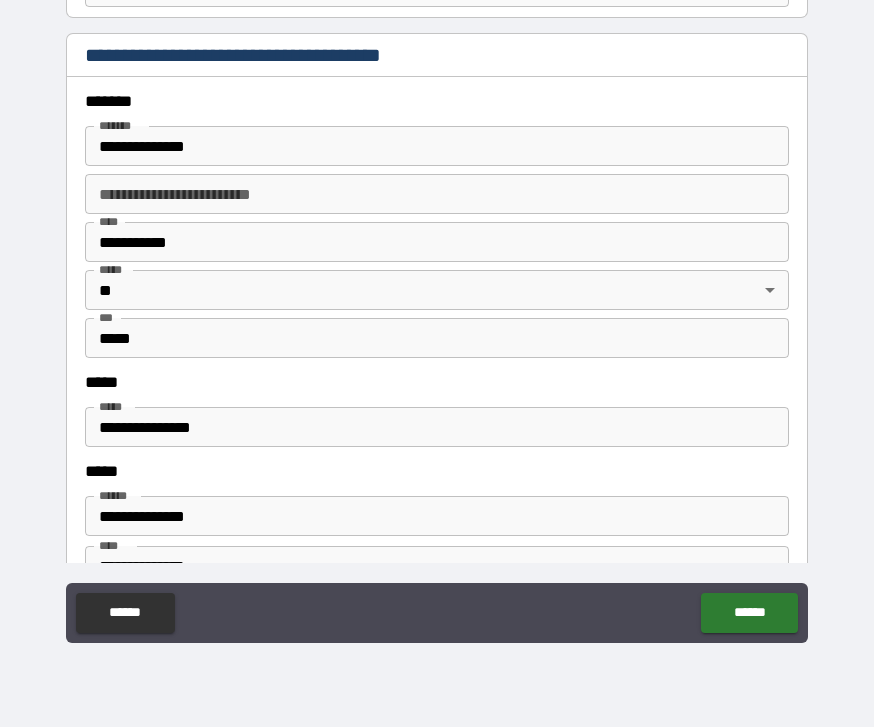 scroll, scrollTop: 2320, scrollLeft: 0, axis: vertical 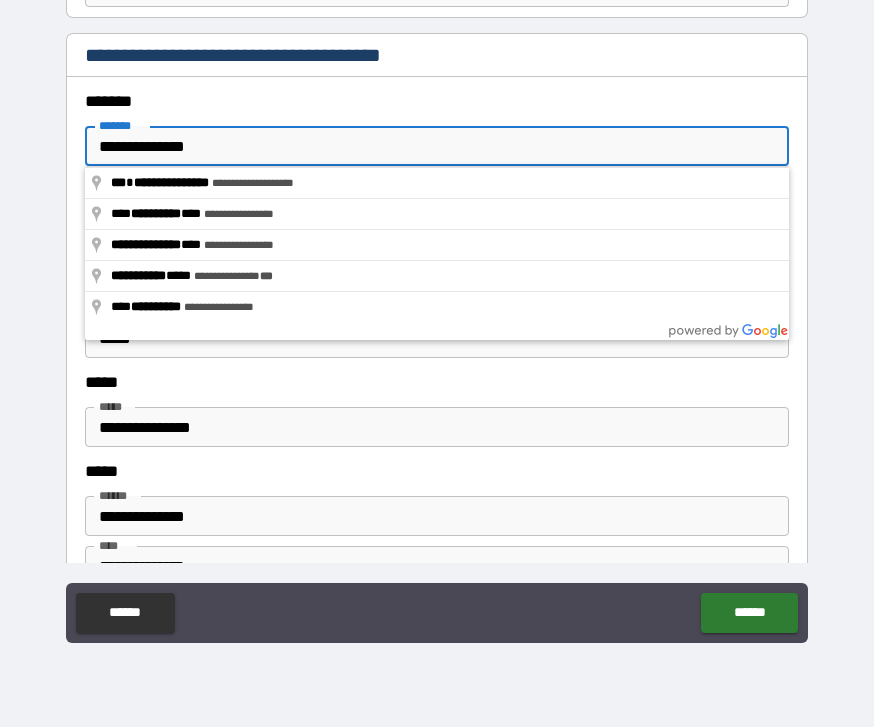 type on "**********" 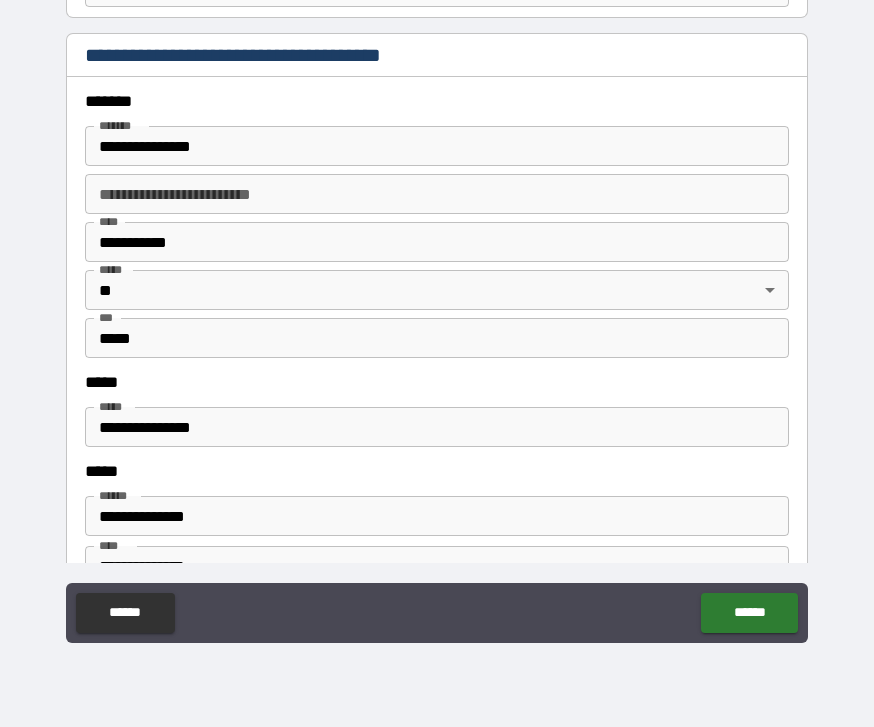 click on "*****" at bounding box center (437, 338) 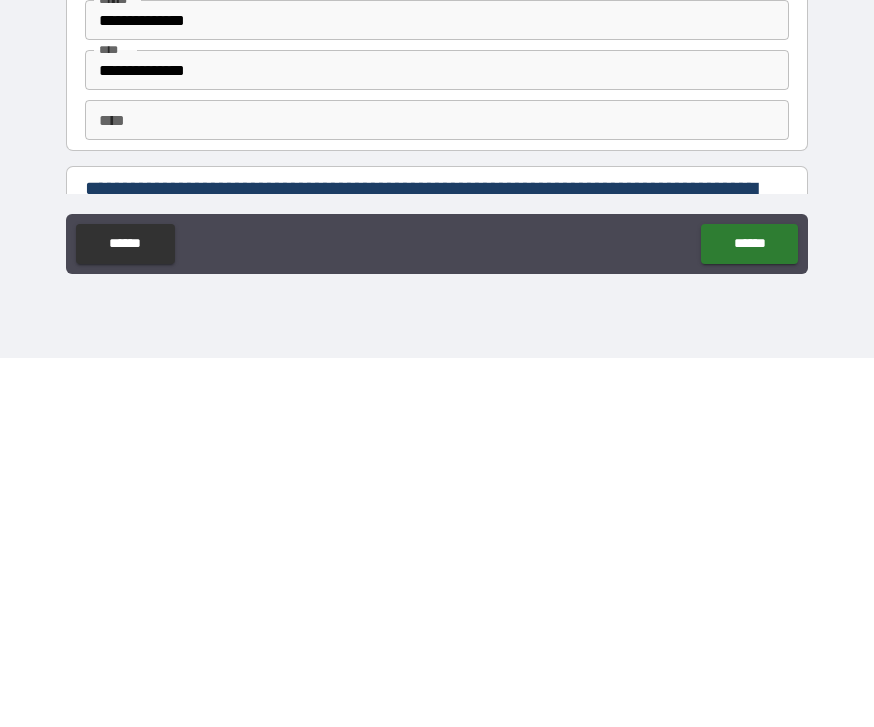 scroll, scrollTop: 2438, scrollLeft: 0, axis: vertical 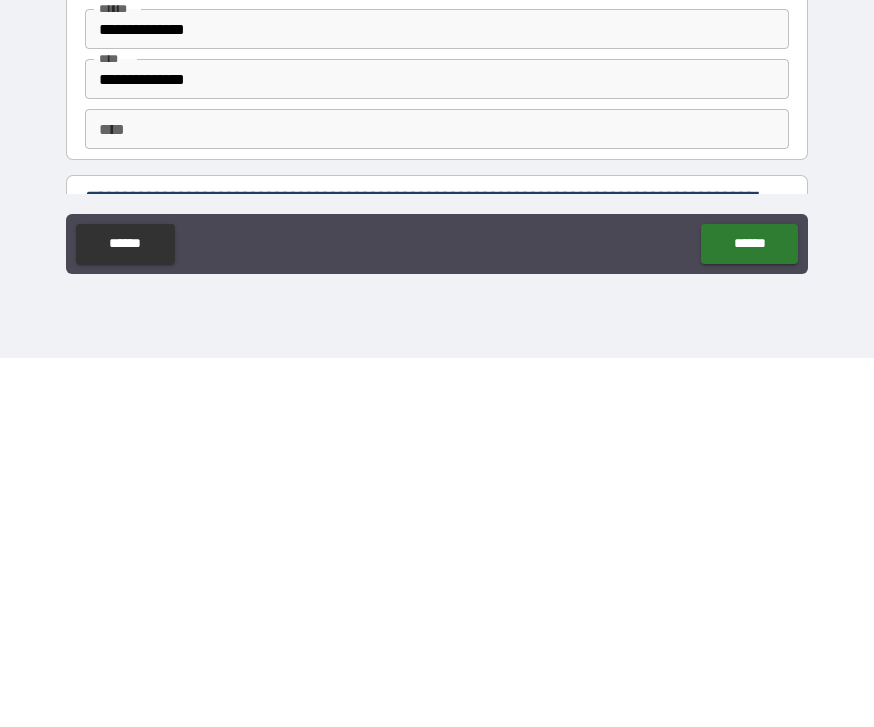 type on "*****" 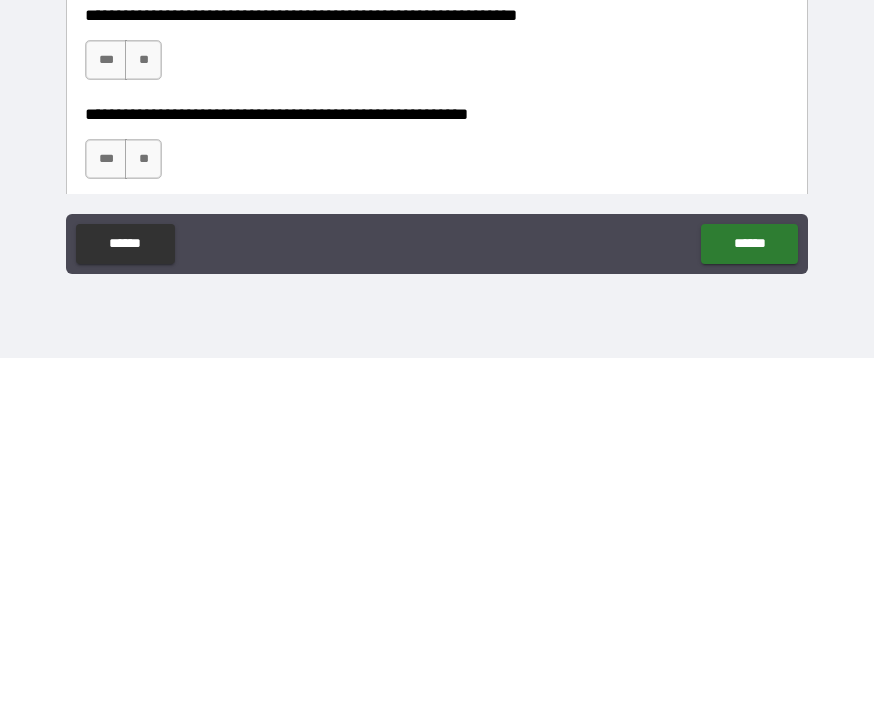 scroll, scrollTop: 2703, scrollLeft: 0, axis: vertical 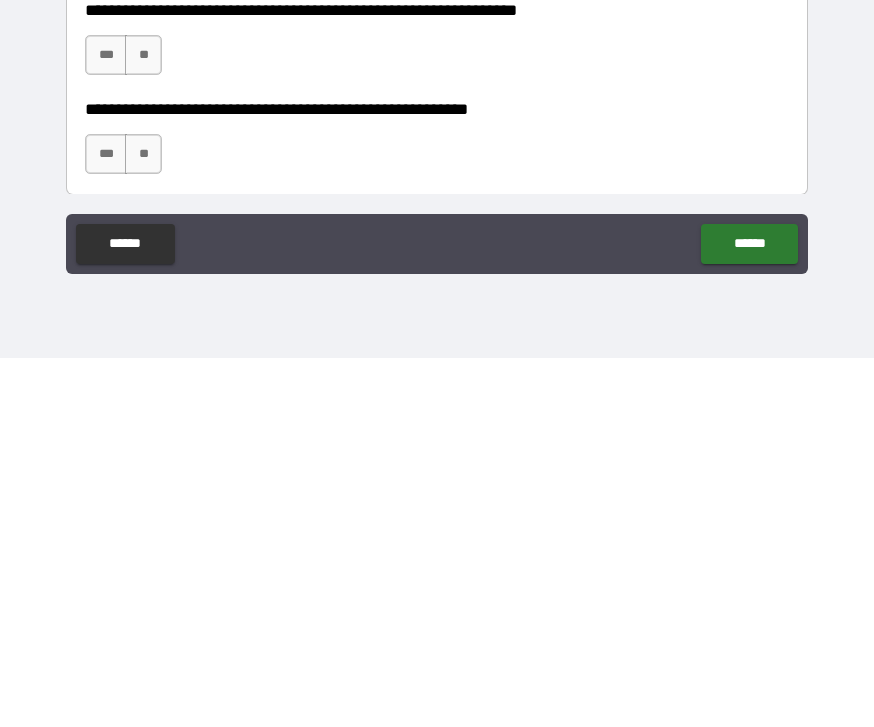 type on "**********" 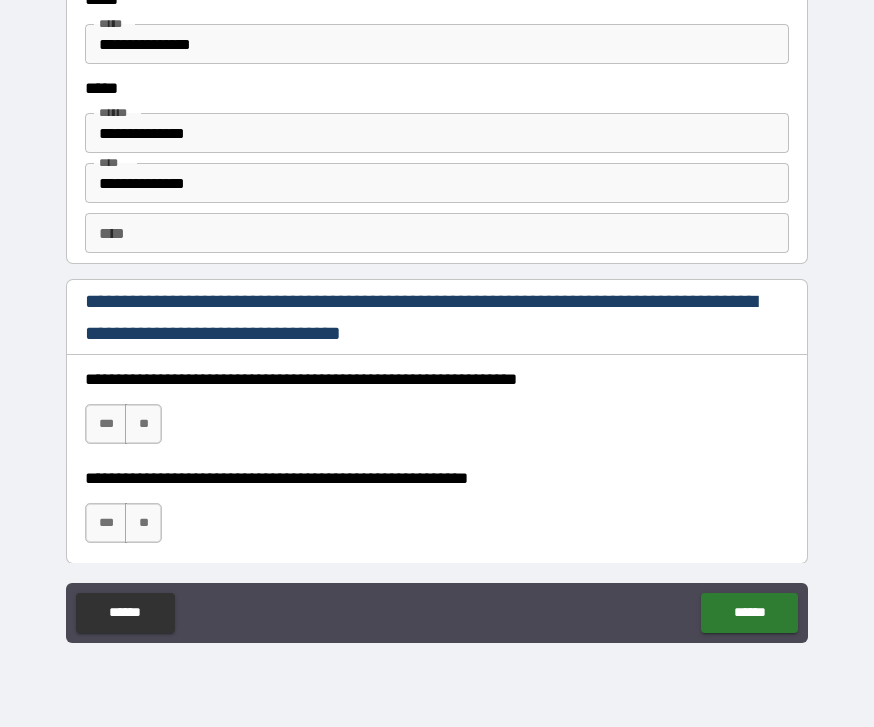 click on "***" at bounding box center [106, 424] 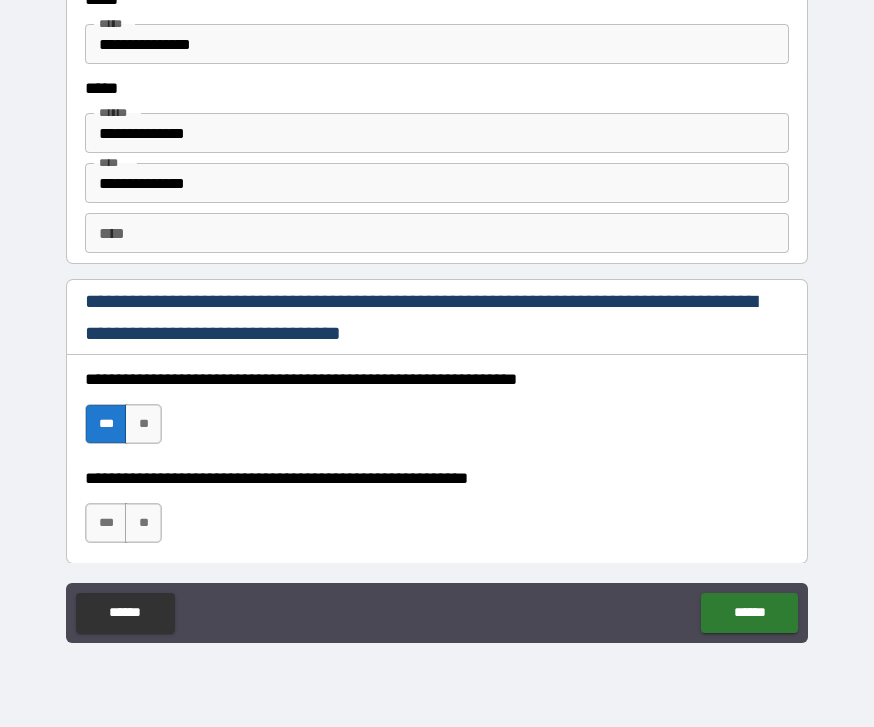 click on "***" at bounding box center [106, 523] 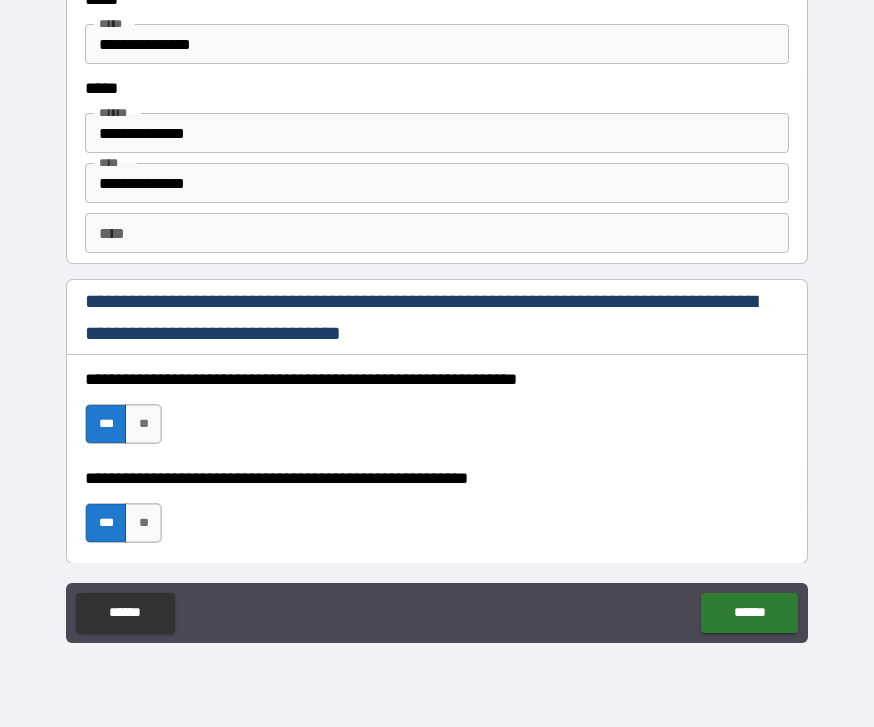 click on "******" at bounding box center (749, 613) 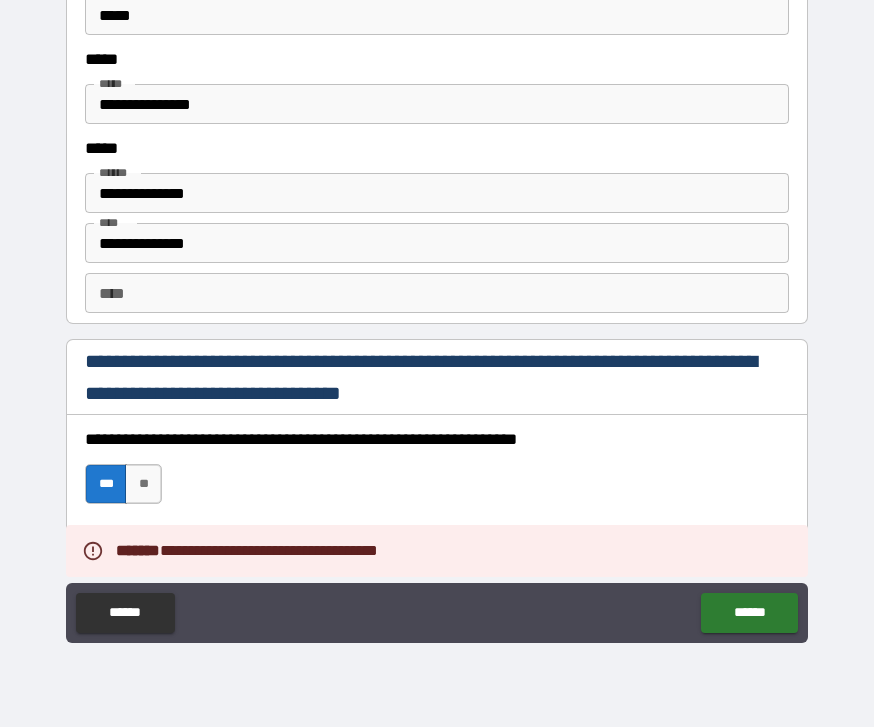 scroll, scrollTop: 2655, scrollLeft: 0, axis: vertical 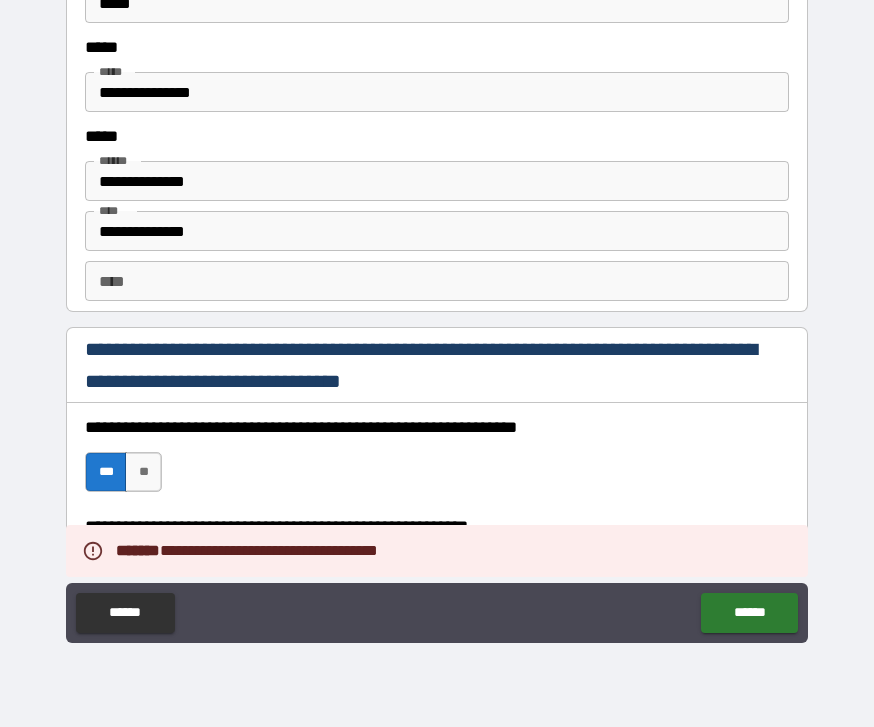click on "**** ****" at bounding box center (437, 281) 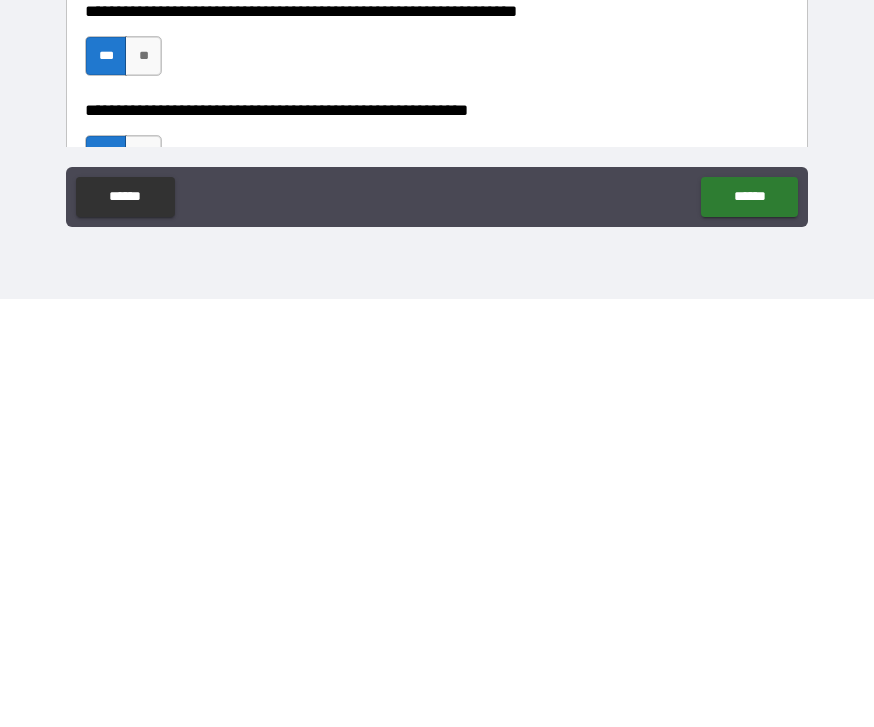 scroll, scrollTop: 64, scrollLeft: 0, axis: vertical 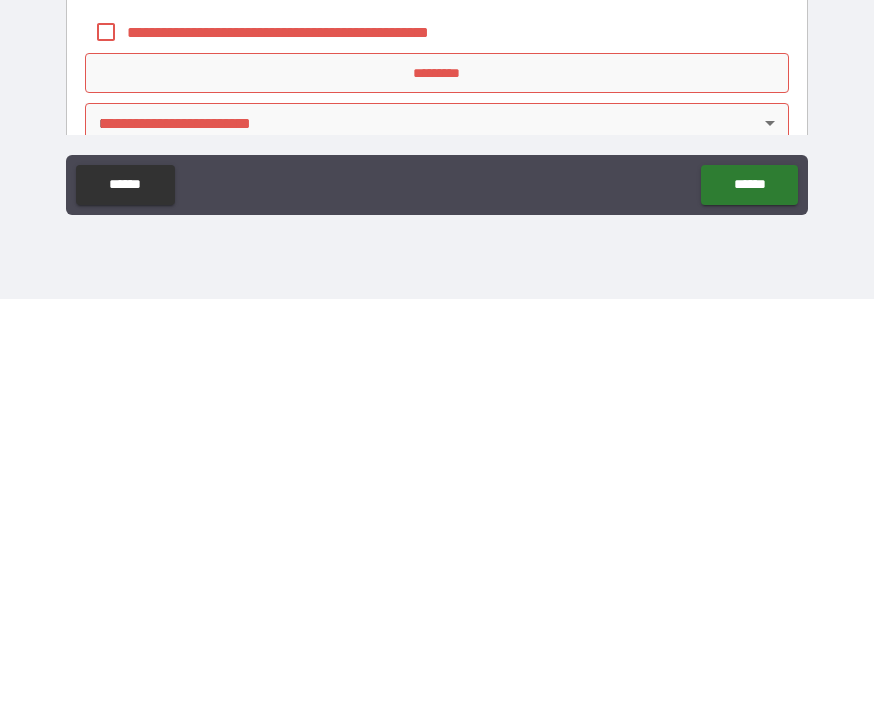 type on "**********" 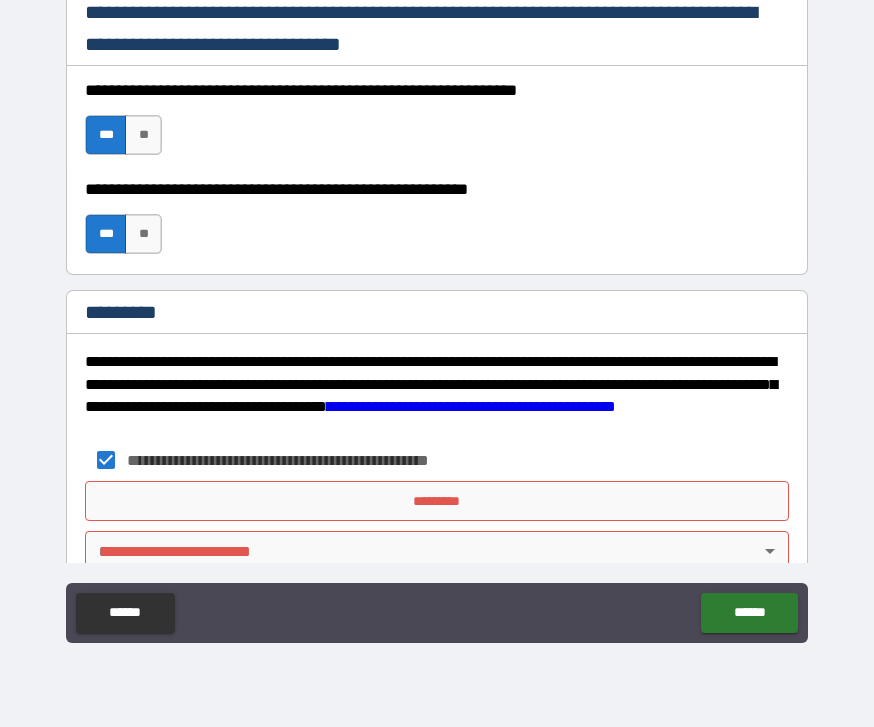 click on "*********" at bounding box center (437, 501) 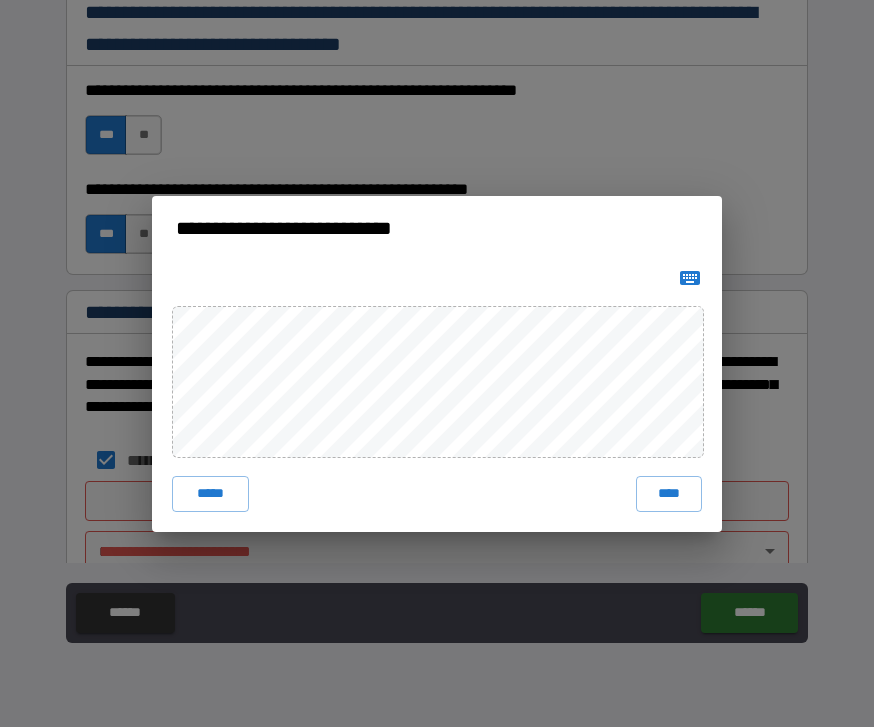 click on "**********" at bounding box center (437, 363) 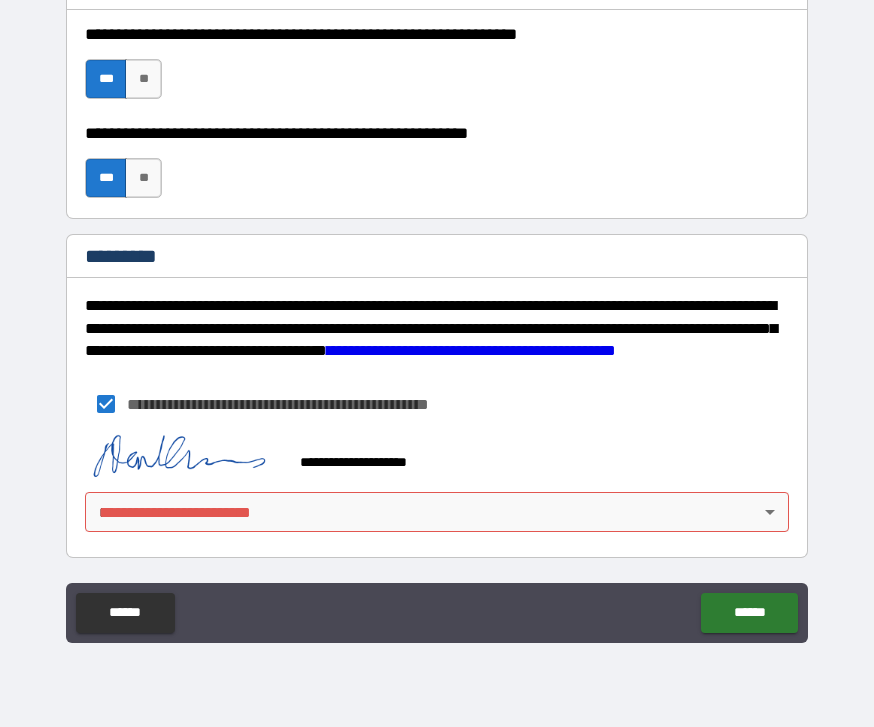 scroll, scrollTop: 3048, scrollLeft: 0, axis: vertical 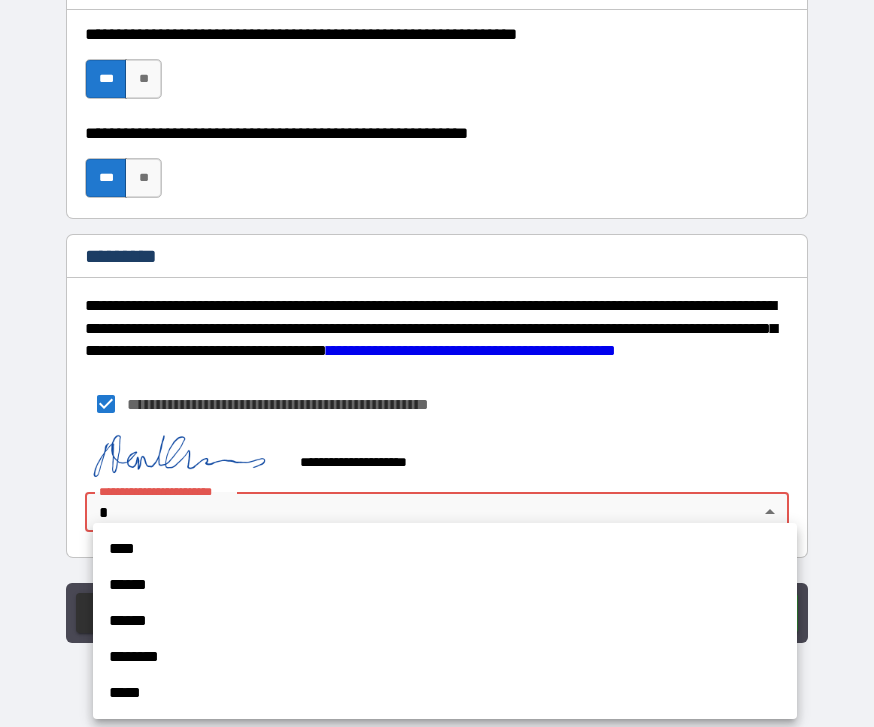 click on "****" at bounding box center [445, 549] 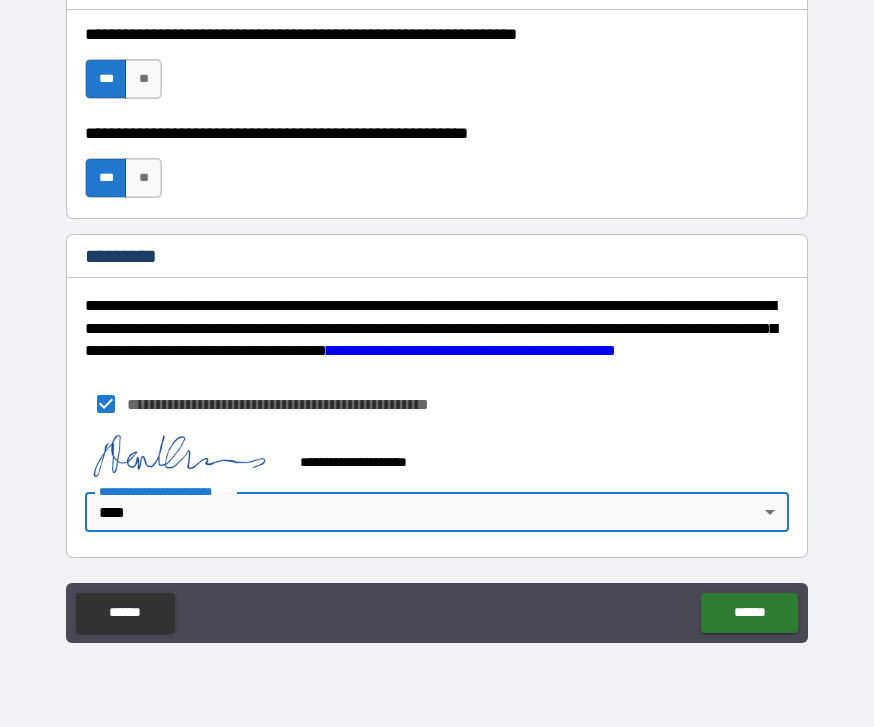 click on "******" at bounding box center [749, 613] 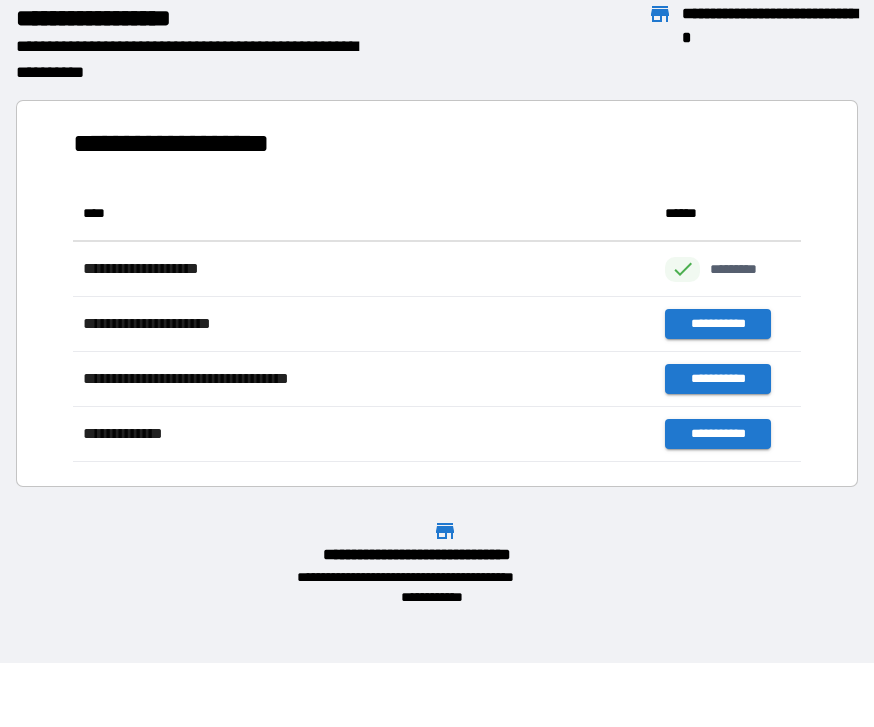 scroll, scrollTop: 1, scrollLeft: 1, axis: both 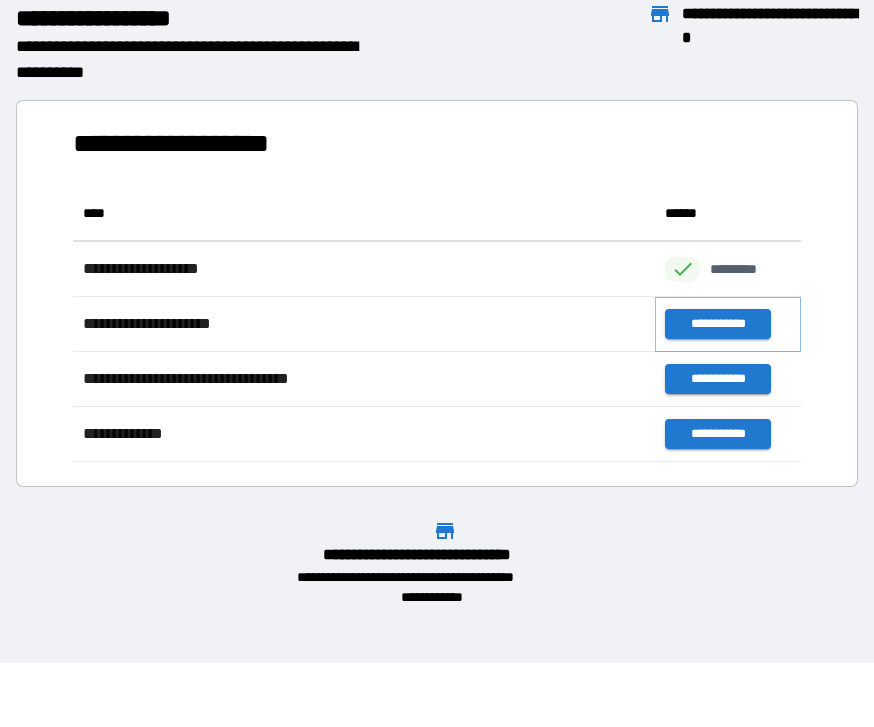 click on "**********" at bounding box center [717, 324] 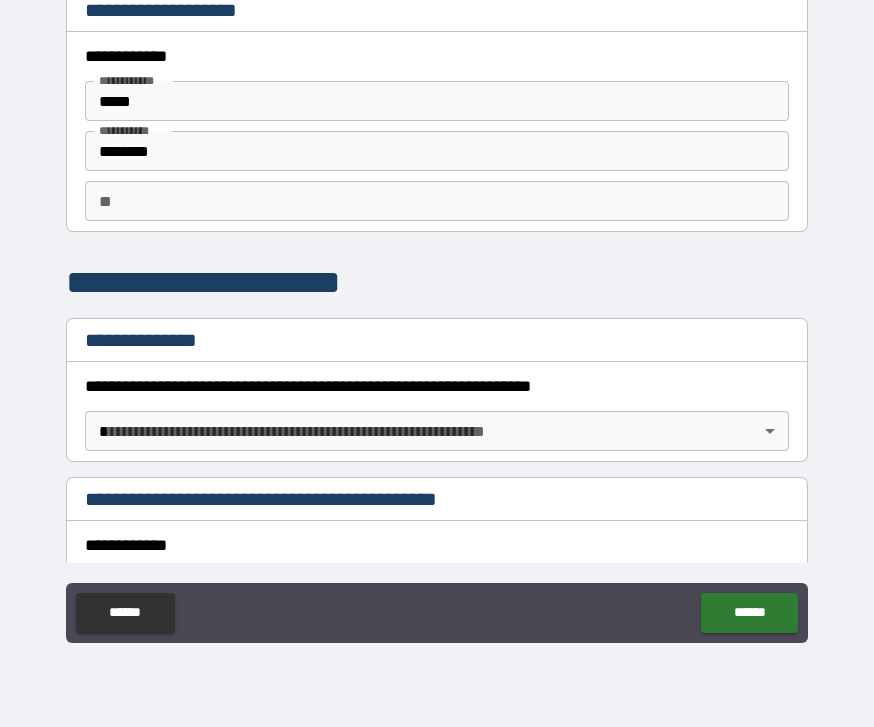 click on "**********" at bounding box center (437, 331) 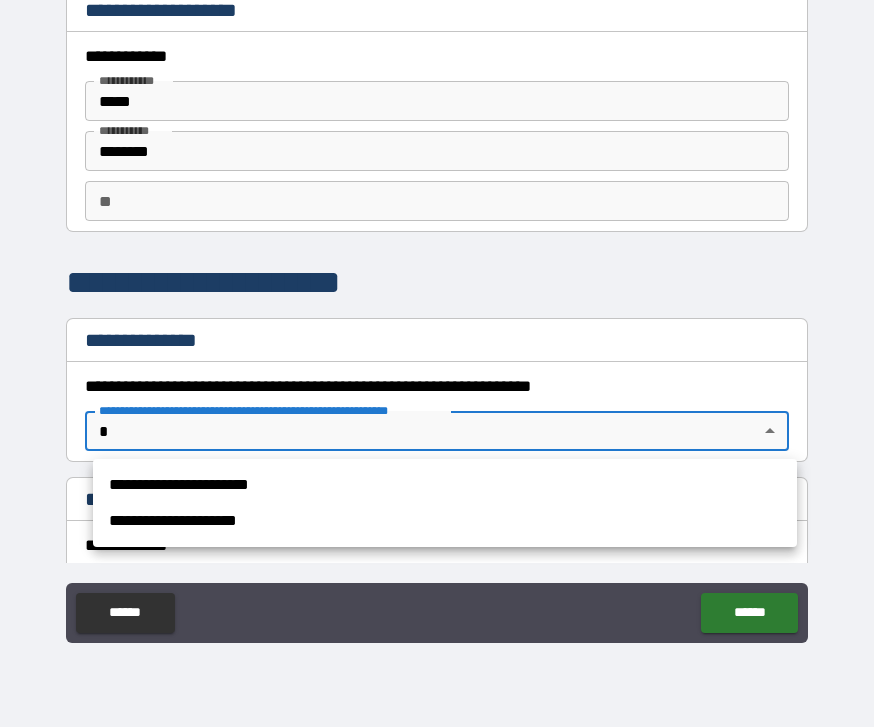 click on "**********" at bounding box center (445, 485) 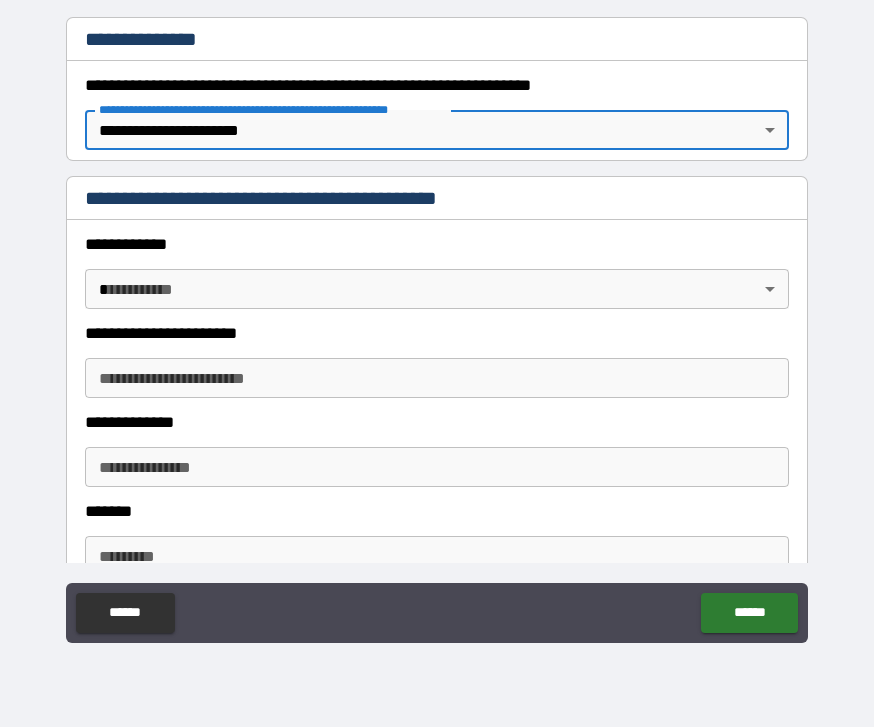 scroll, scrollTop: 302, scrollLeft: 0, axis: vertical 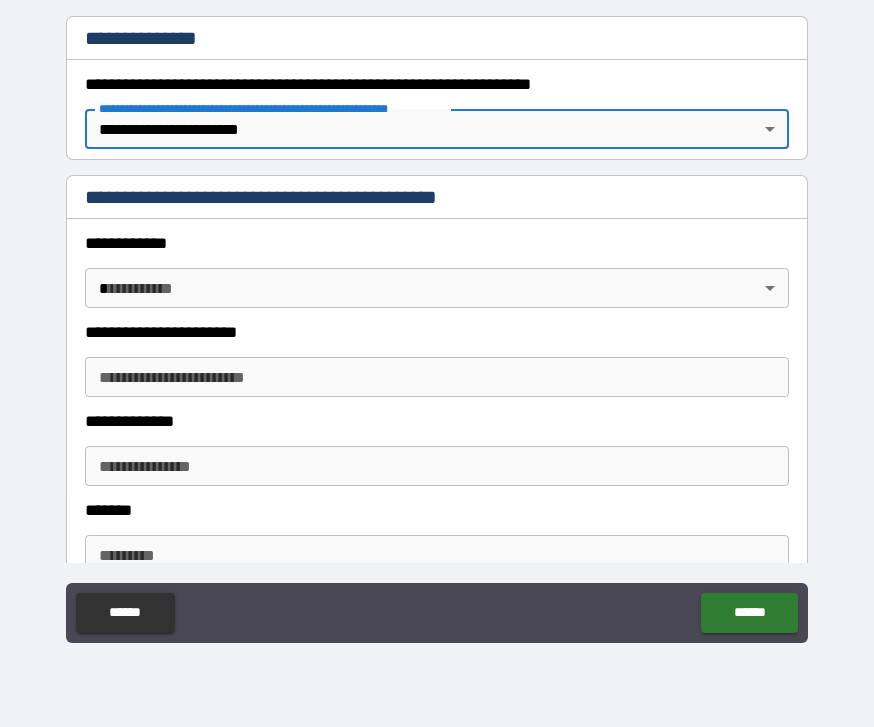 click on "**********" at bounding box center (437, 377) 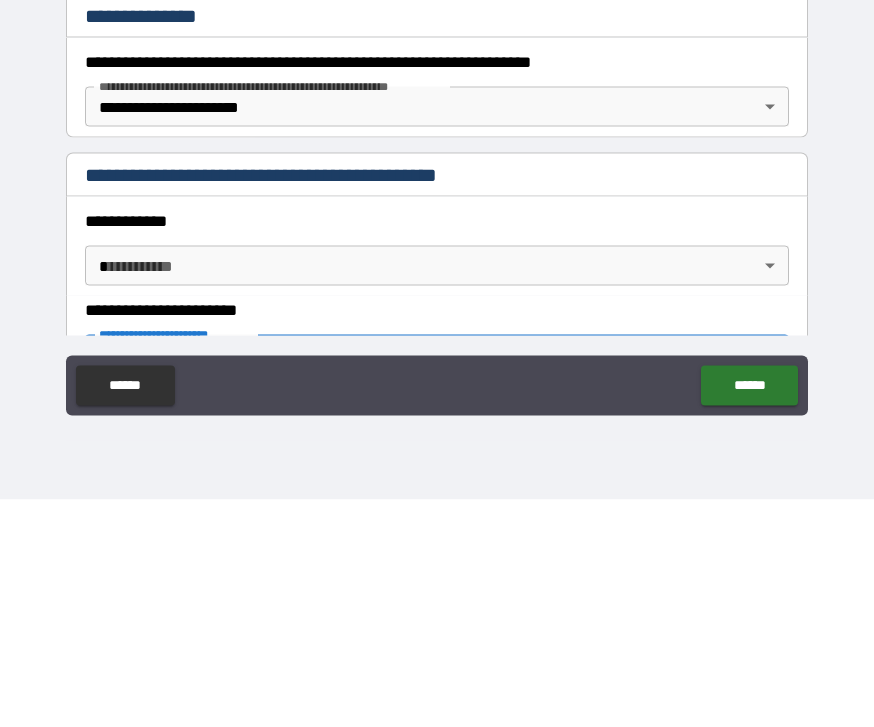 scroll, scrollTop: 96, scrollLeft: 0, axis: vertical 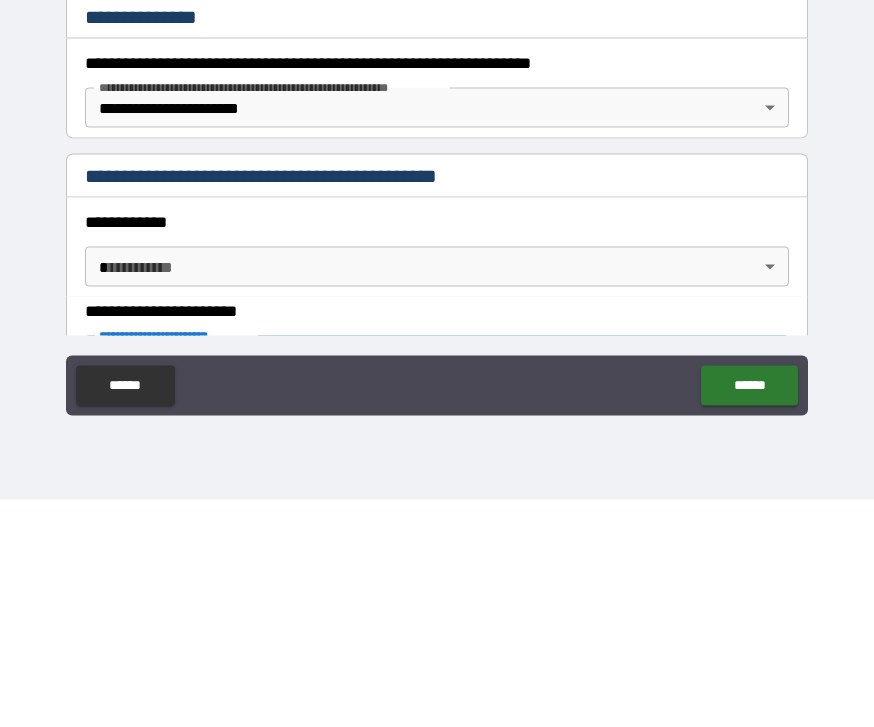click on "**********" at bounding box center (437, 331) 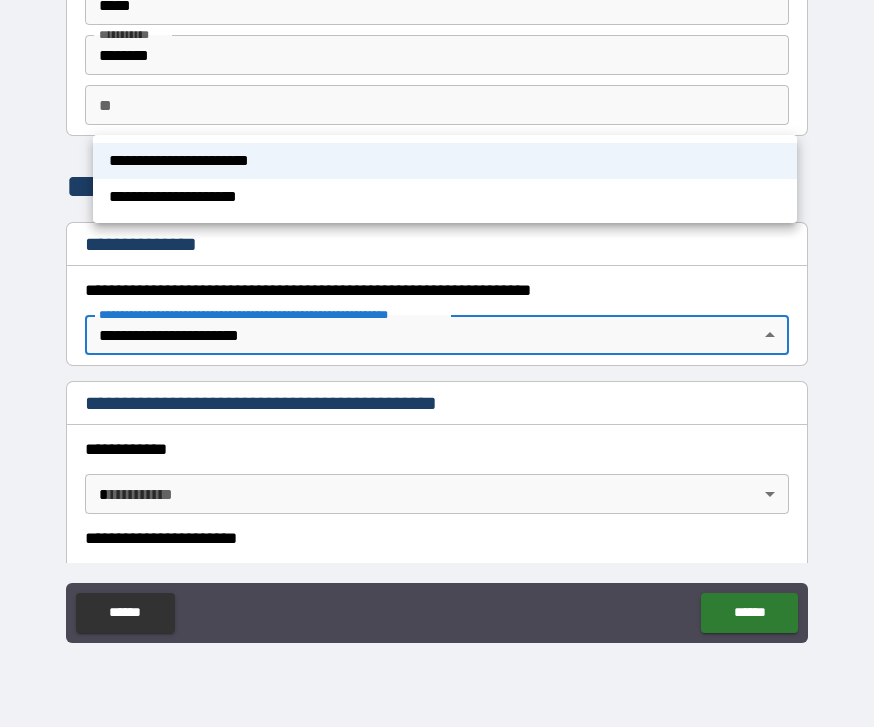click at bounding box center [437, 363] 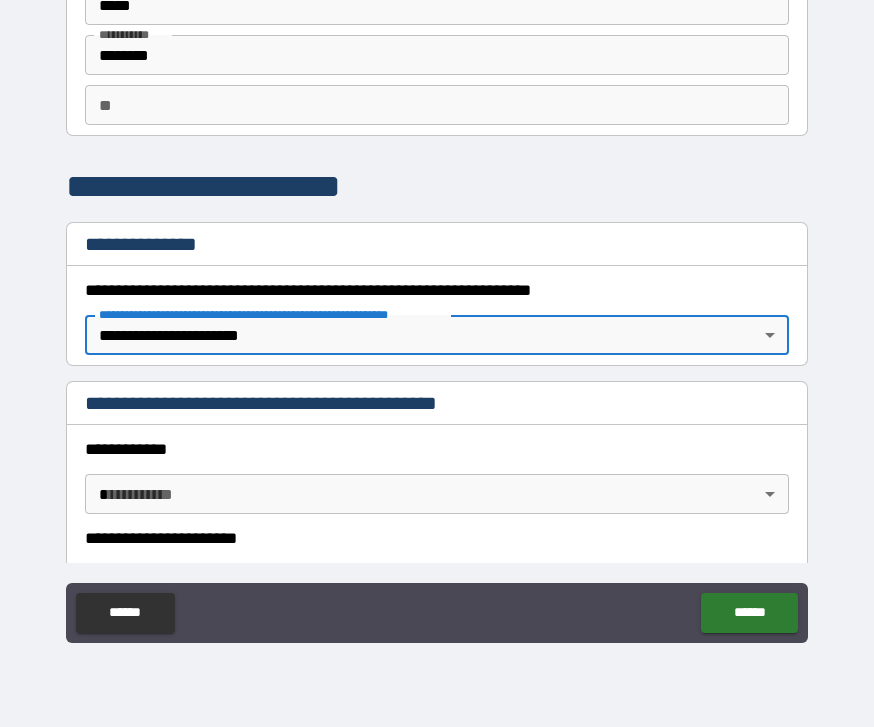 click on "**********" at bounding box center [437, 331] 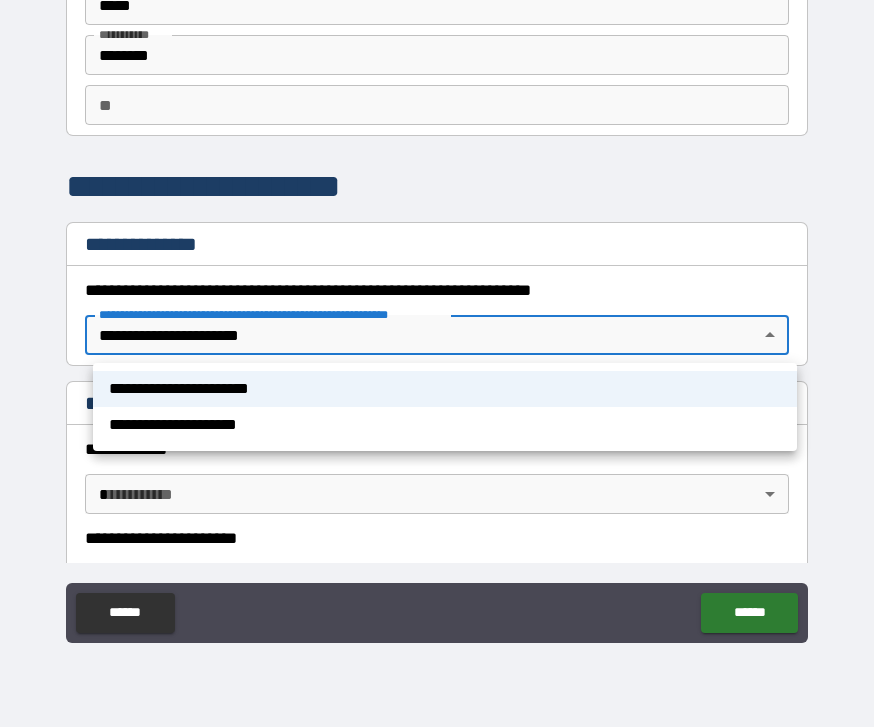 click on "**********" at bounding box center (445, 425) 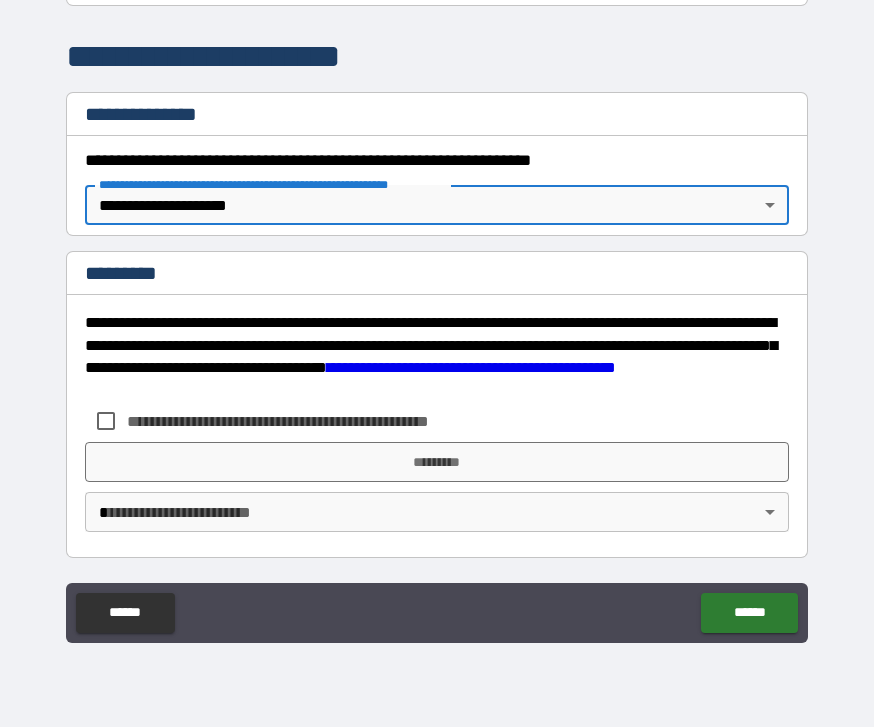 scroll, scrollTop: 226, scrollLeft: 0, axis: vertical 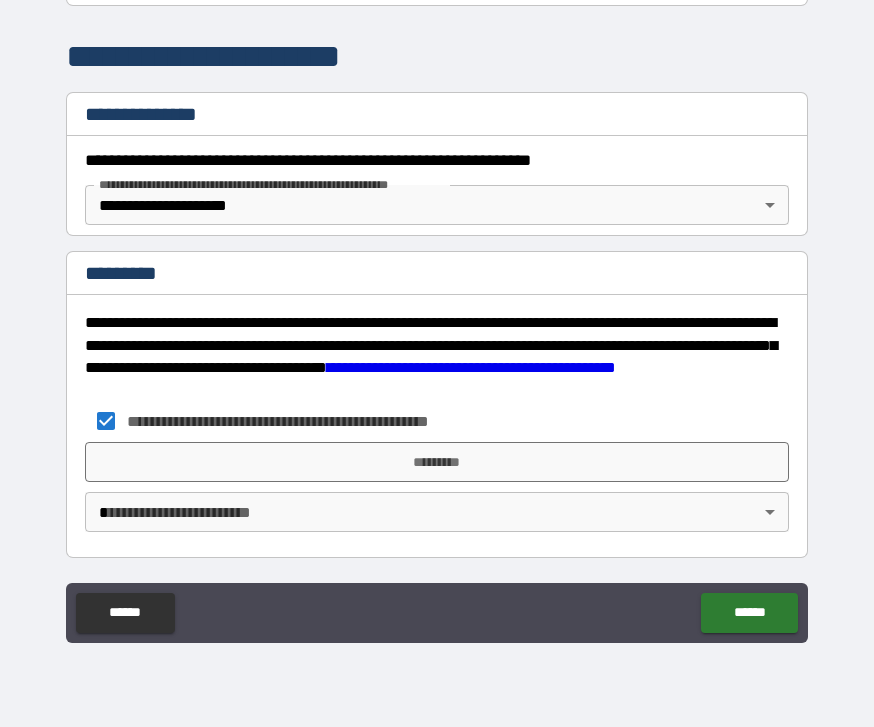 click on "*********" at bounding box center (437, 462) 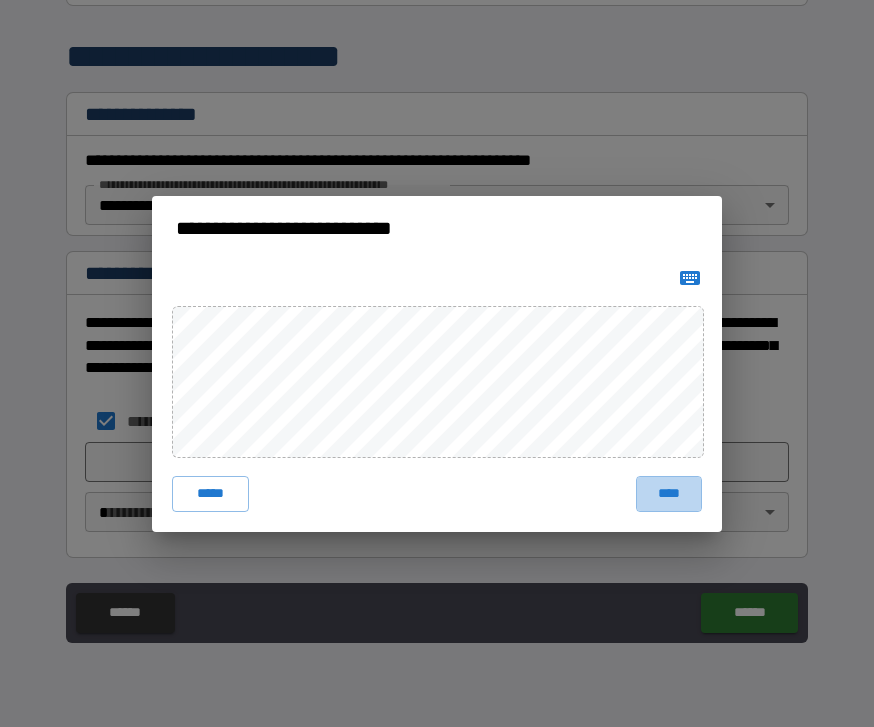 click on "****" at bounding box center [669, 494] 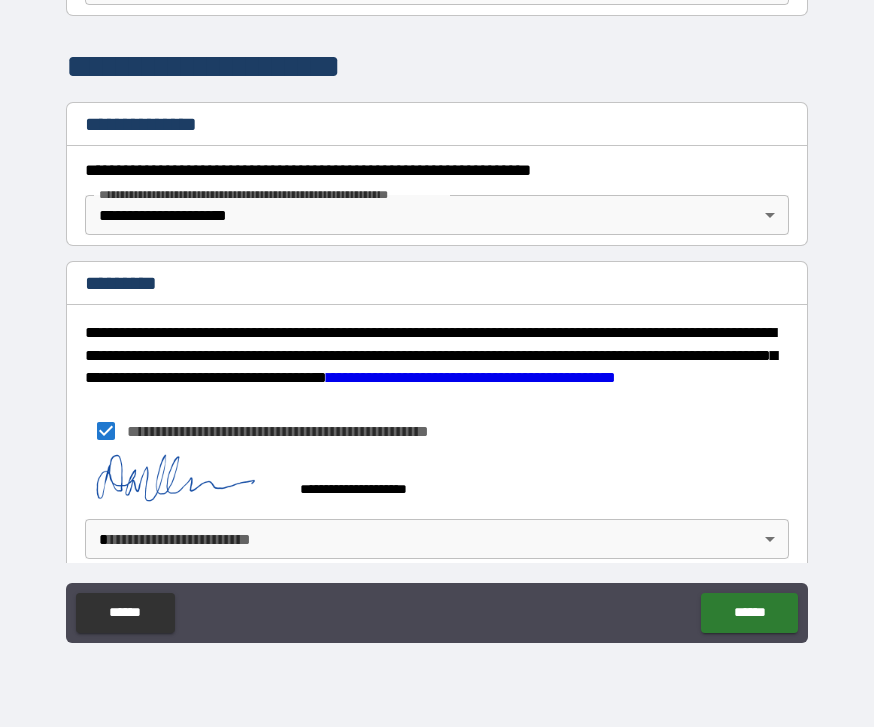 click on "**********" at bounding box center [437, 331] 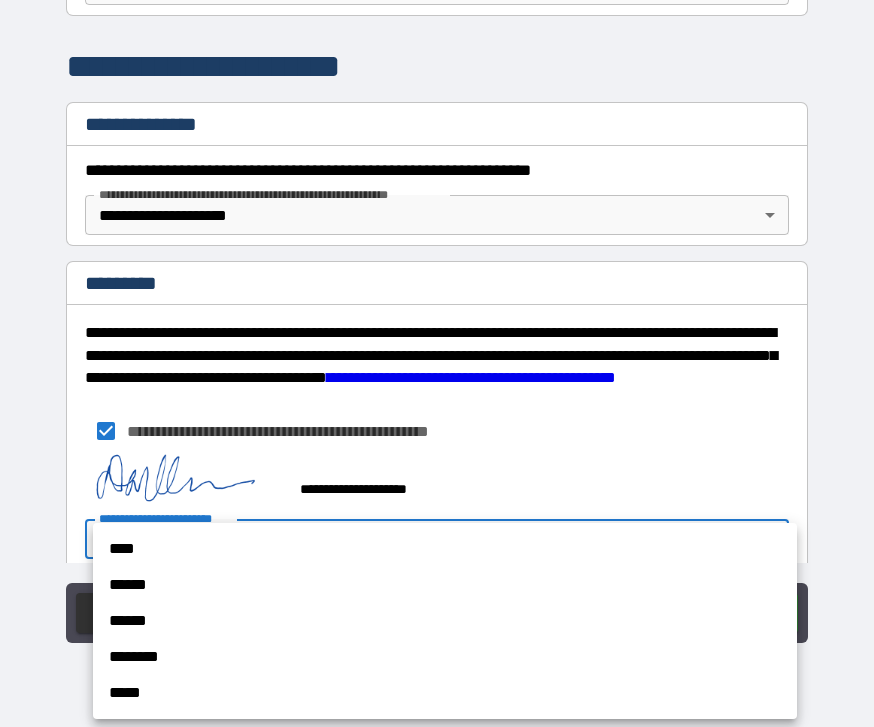 click on "****" at bounding box center [445, 549] 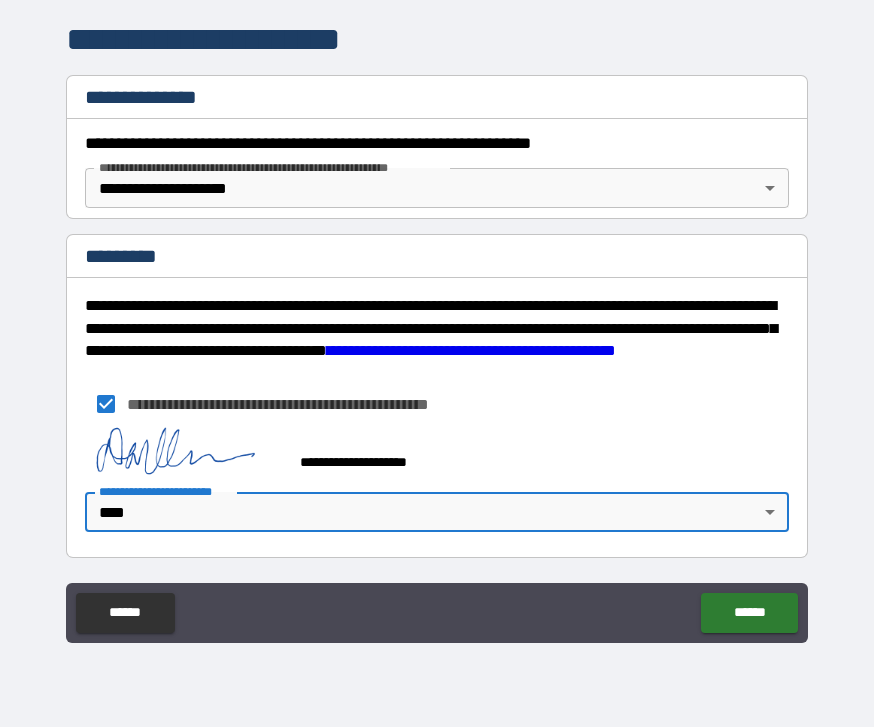 scroll, scrollTop: 243, scrollLeft: 0, axis: vertical 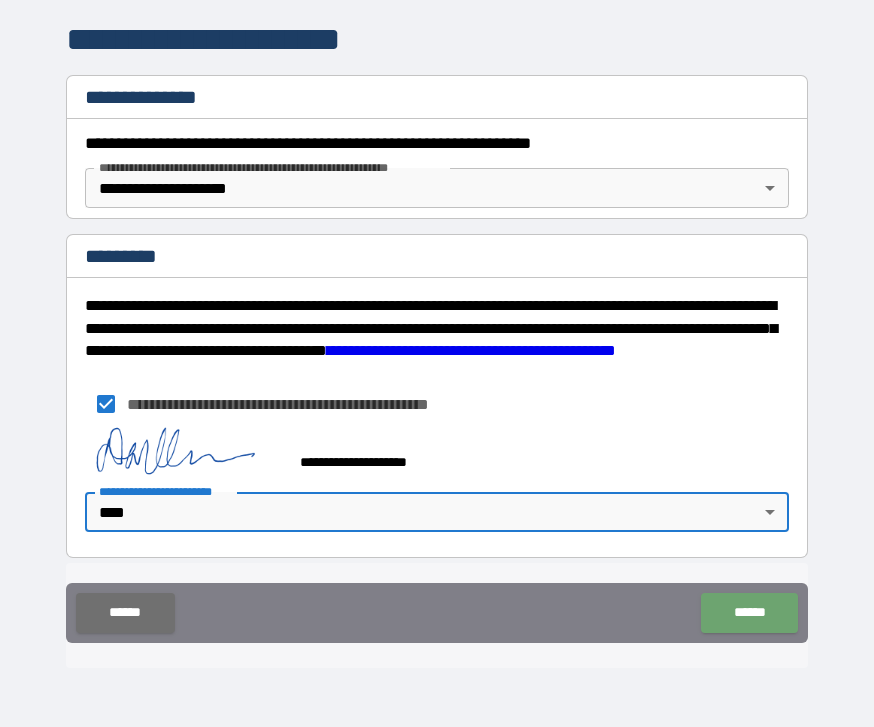 click on "******" at bounding box center (749, 613) 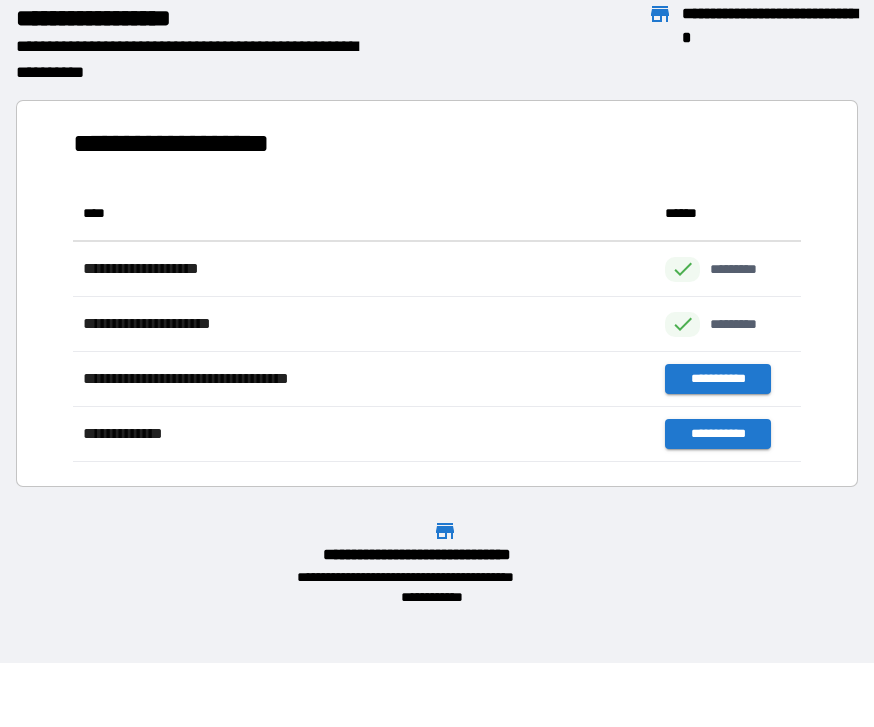 scroll, scrollTop: 1, scrollLeft: 1, axis: both 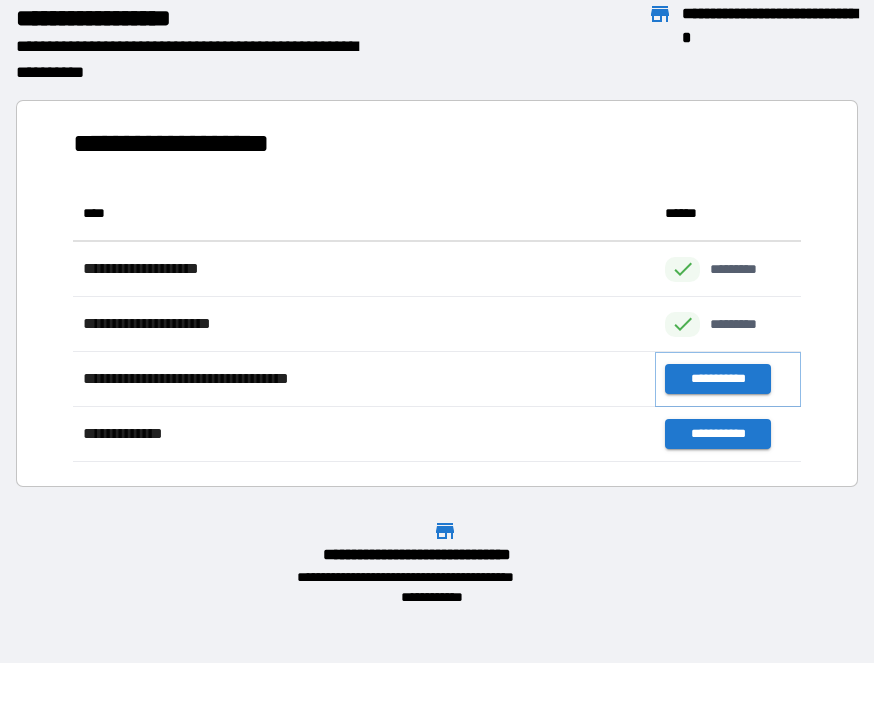click on "**********" at bounding box center [717, 379] 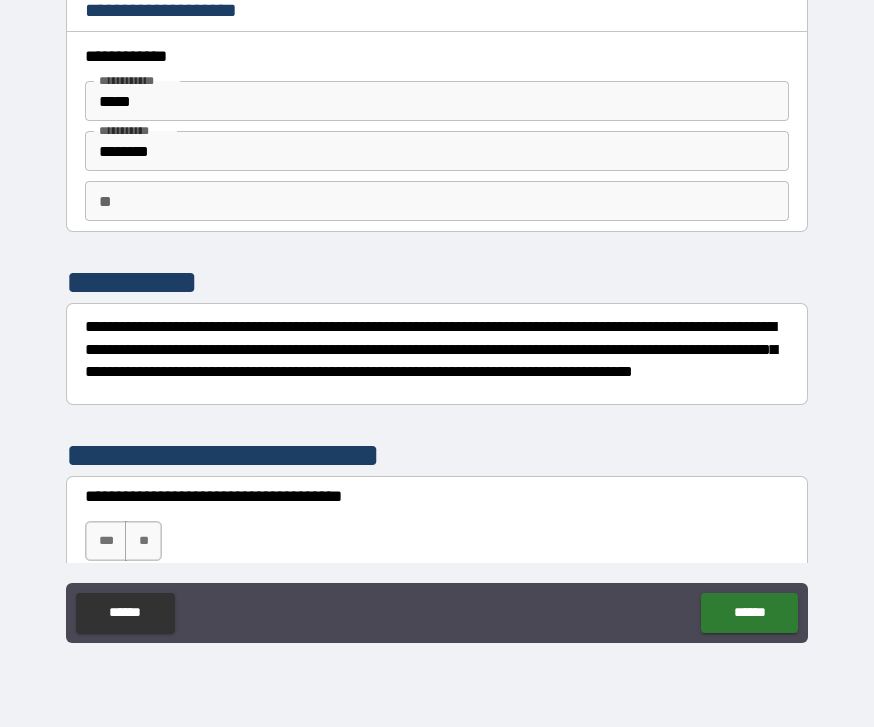 click on "**" at bounding box center (437, 201) 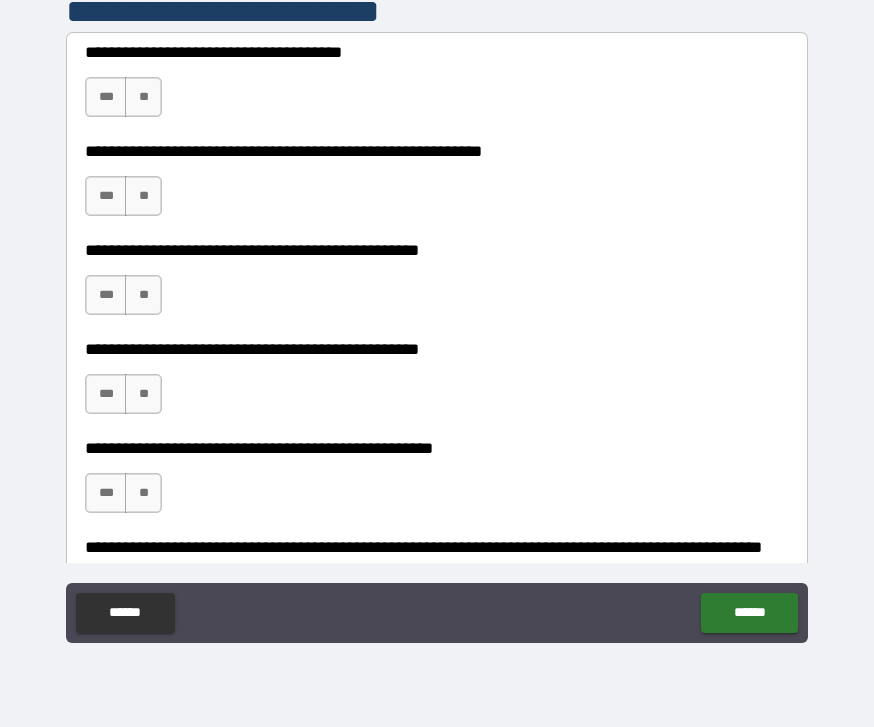 scroll, scrollTop: 426, scrollLeft: 0, axis: vertical 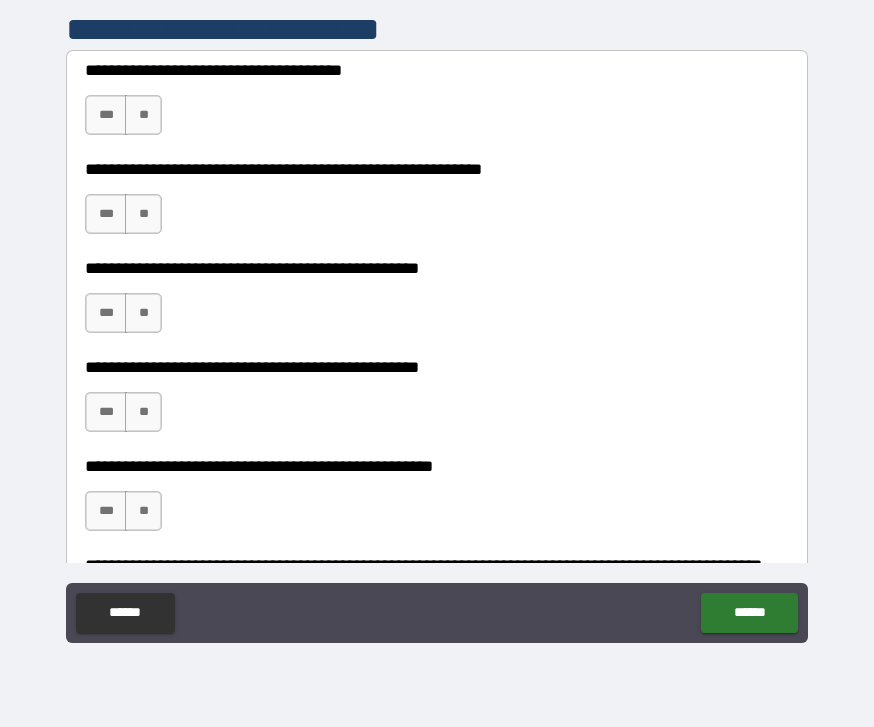 type on "*" 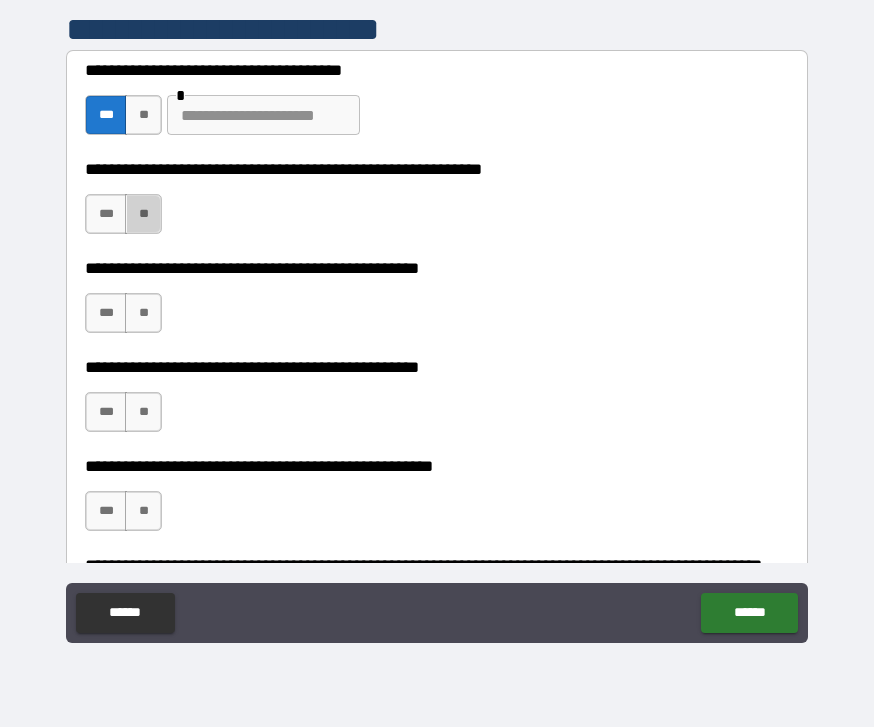 click on "**" at bounding box center [143, 214] 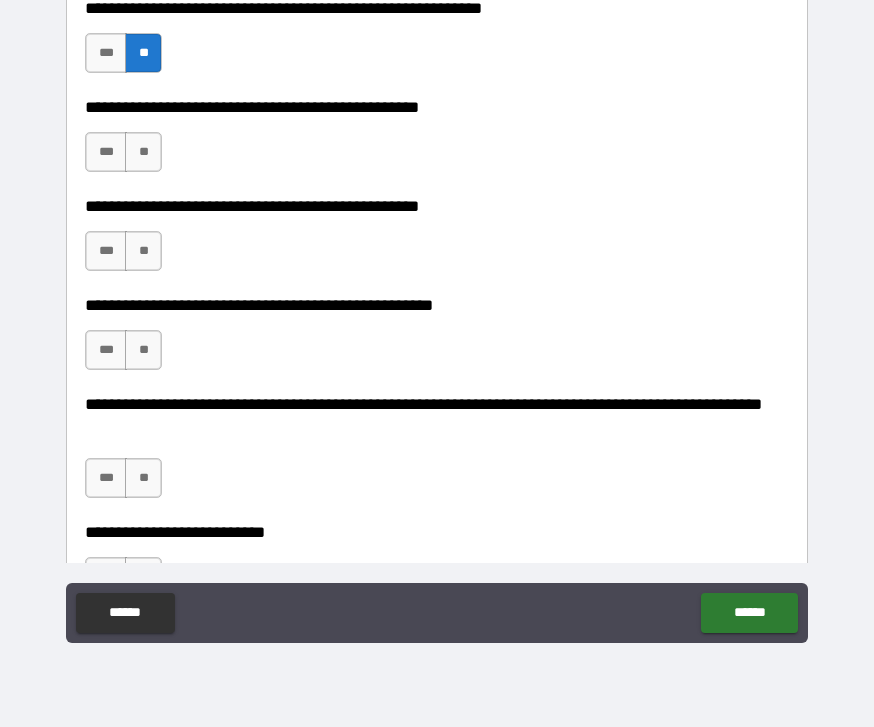 scroll, scrollTop: 589, scrollLeft: 0, axis: vertical 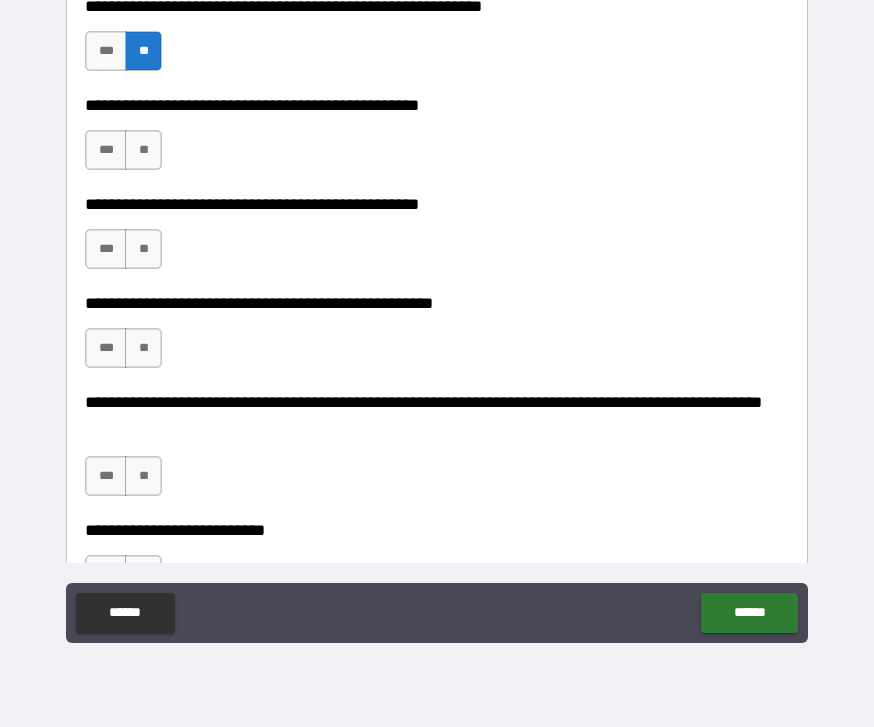 click on "**" at bounding box center (143, 150) 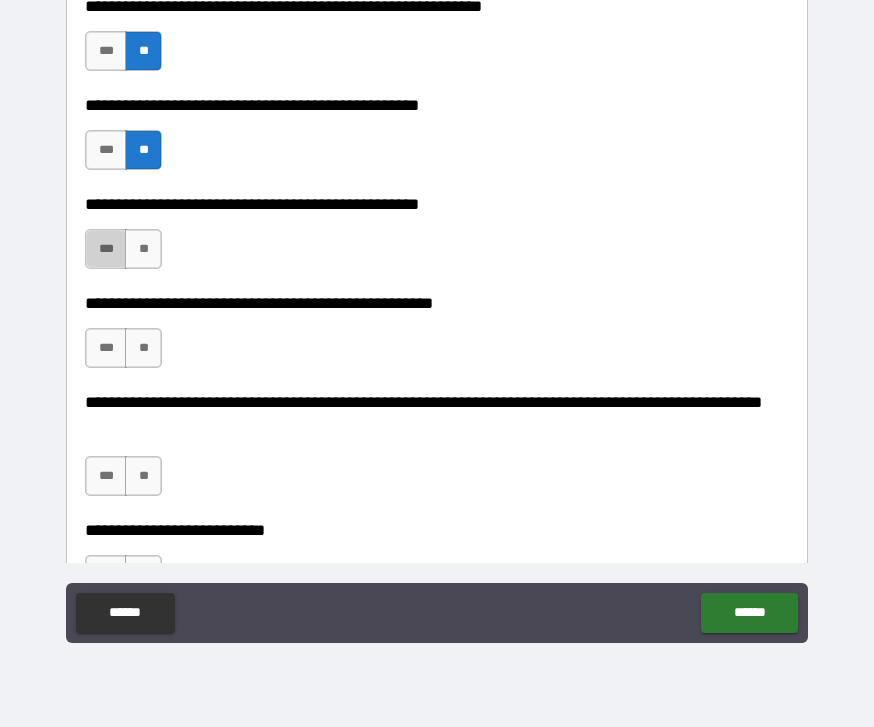 click on "***" at bounding box center (106, 249) 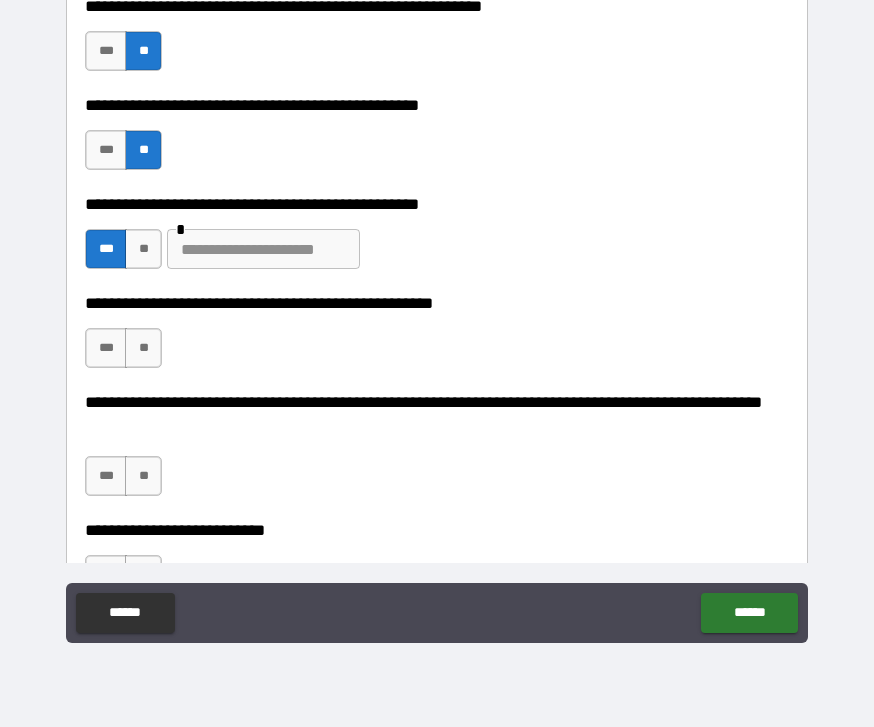 click on "**" at bounding box center [143, 348] 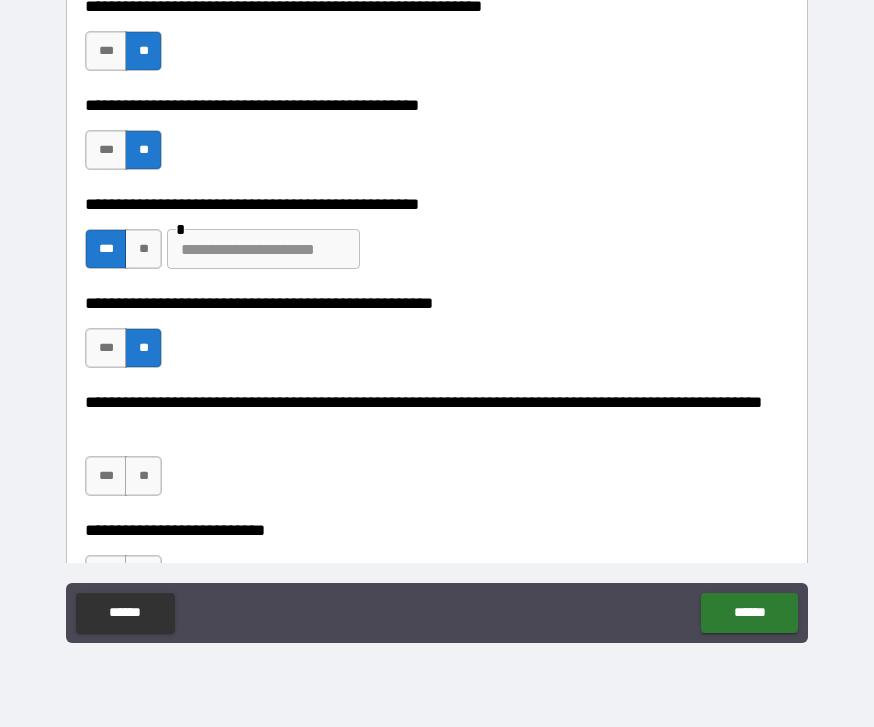 click at bounding box center [263, 249] 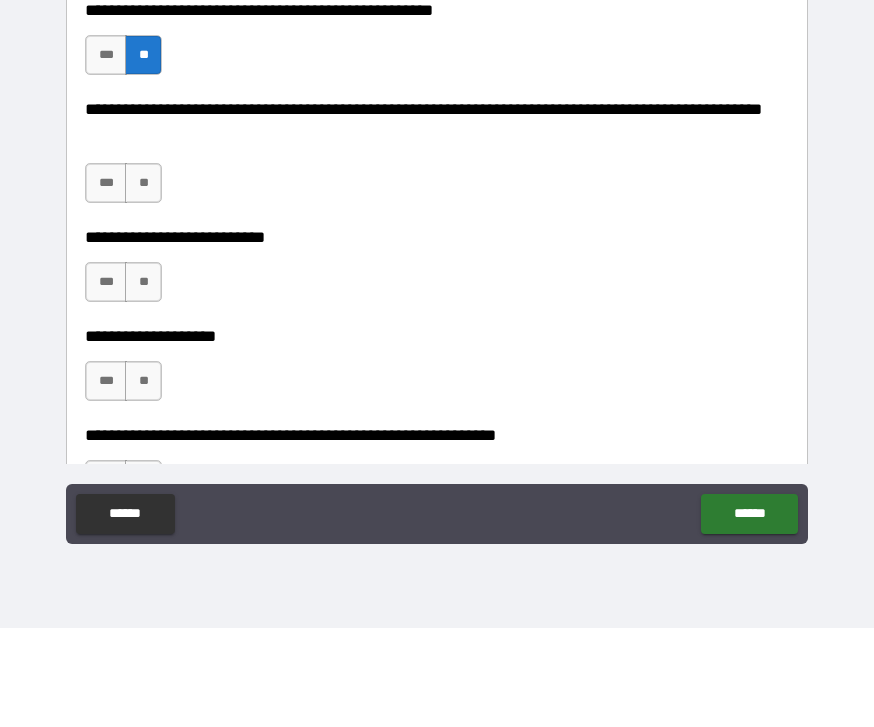 scroll, scrollTop: 789, scrollLeft: 0, axis: vertical 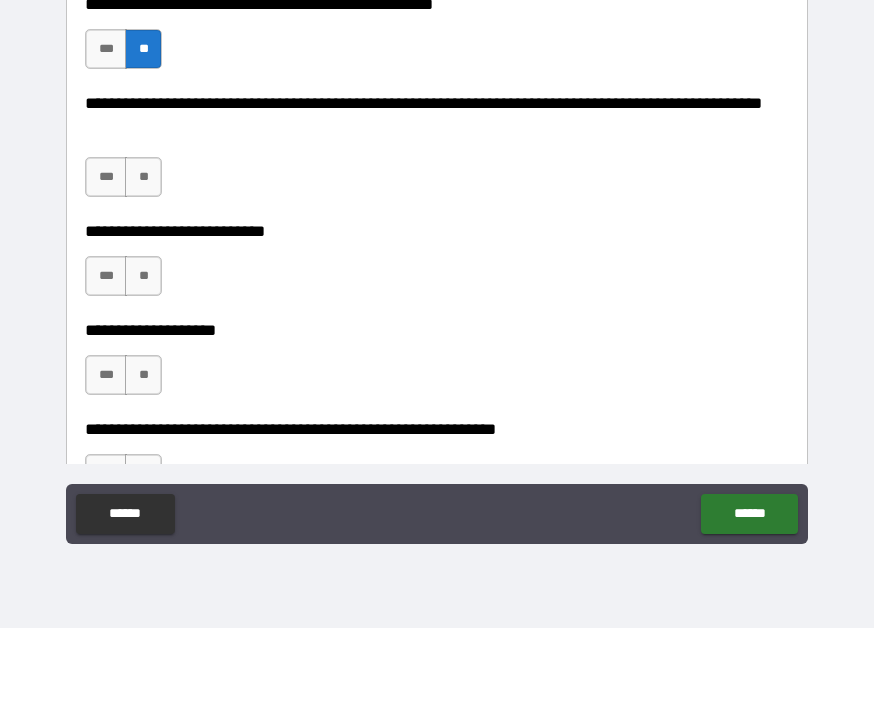 type on "**********" 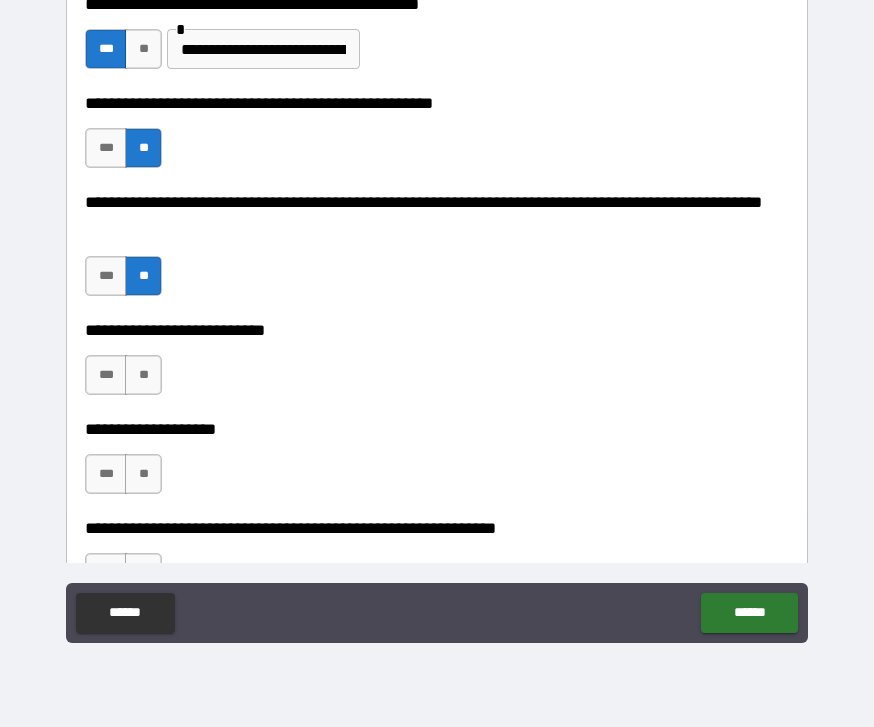 click on "**" at bounding box center (143, 375) 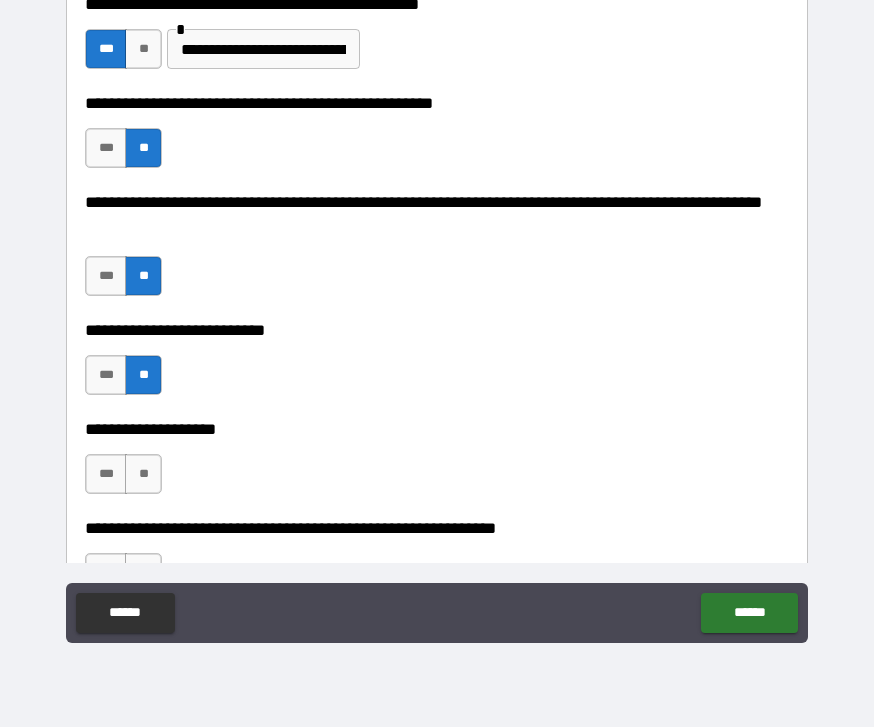 click on "**" at bounding box center [143, 474] 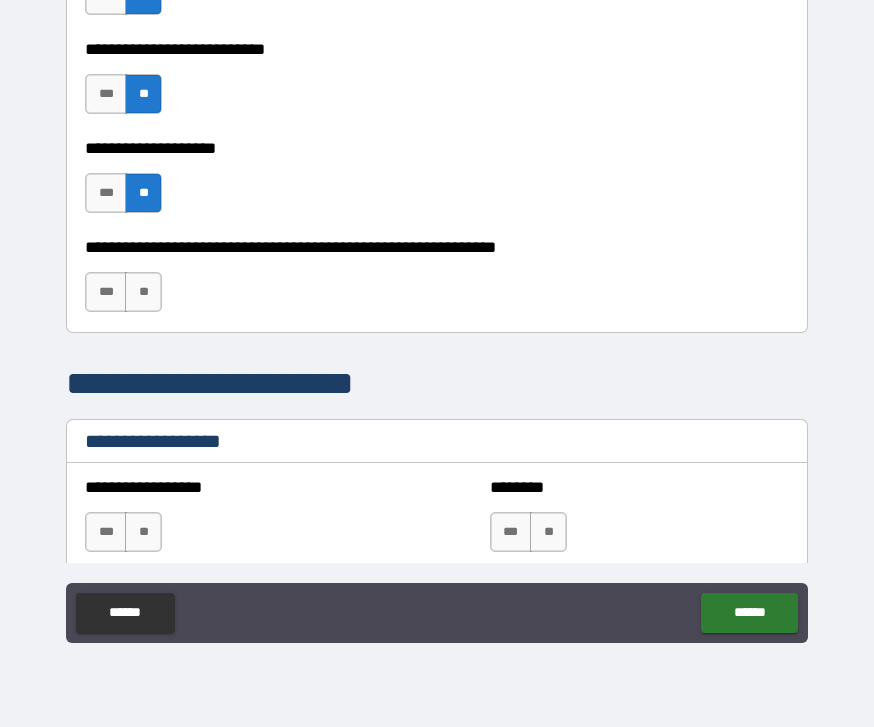 scroll, scrollTop: 1072, scrollLeft: 0, axis: vertical 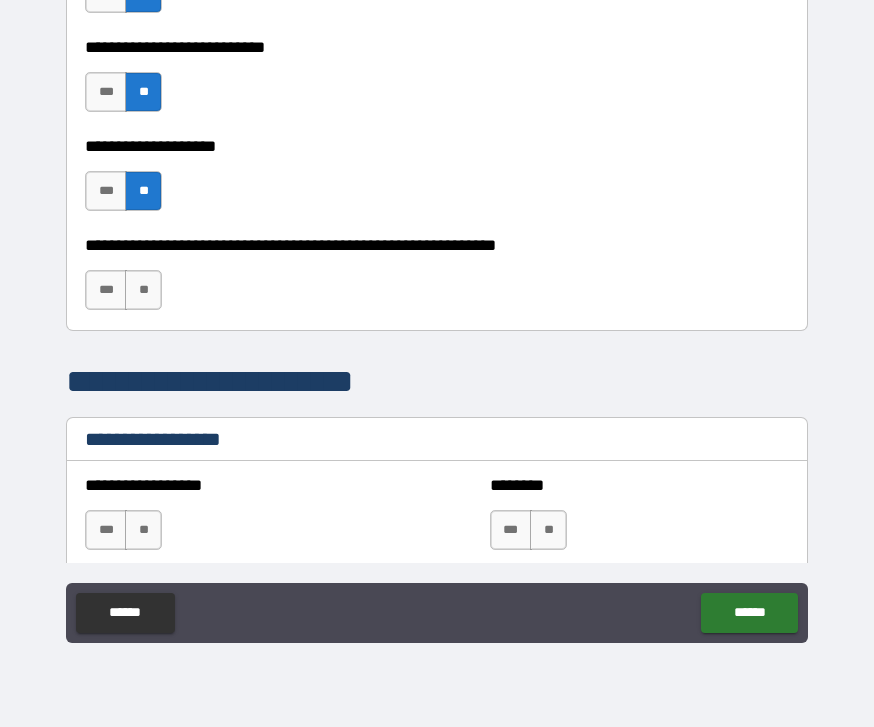 click on "**" at bounding box center (143, 290) 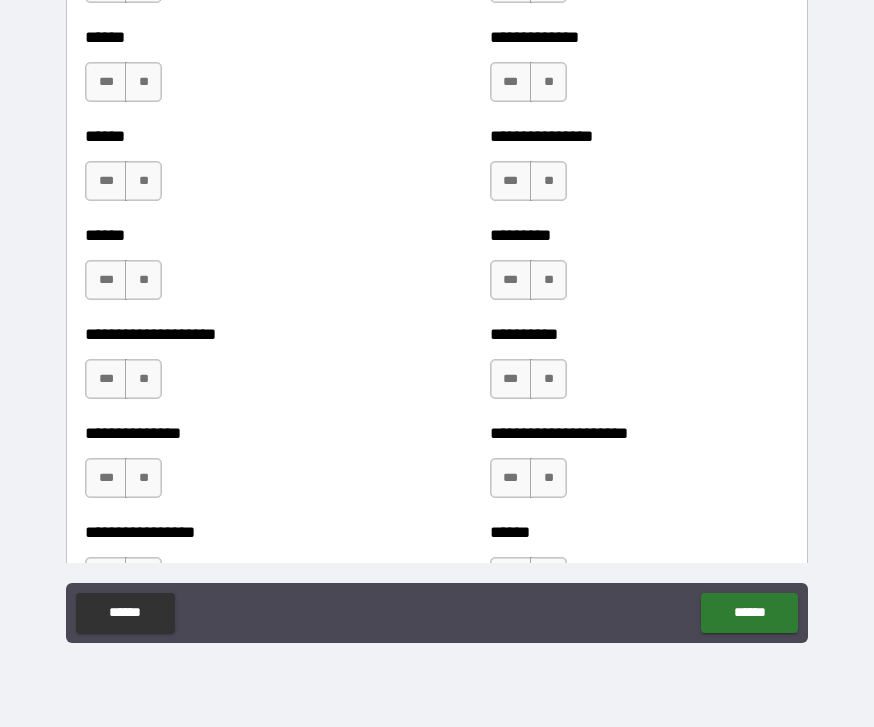 scroll, scrollTop: 3128, scrollLeft: 0, axis: vertical 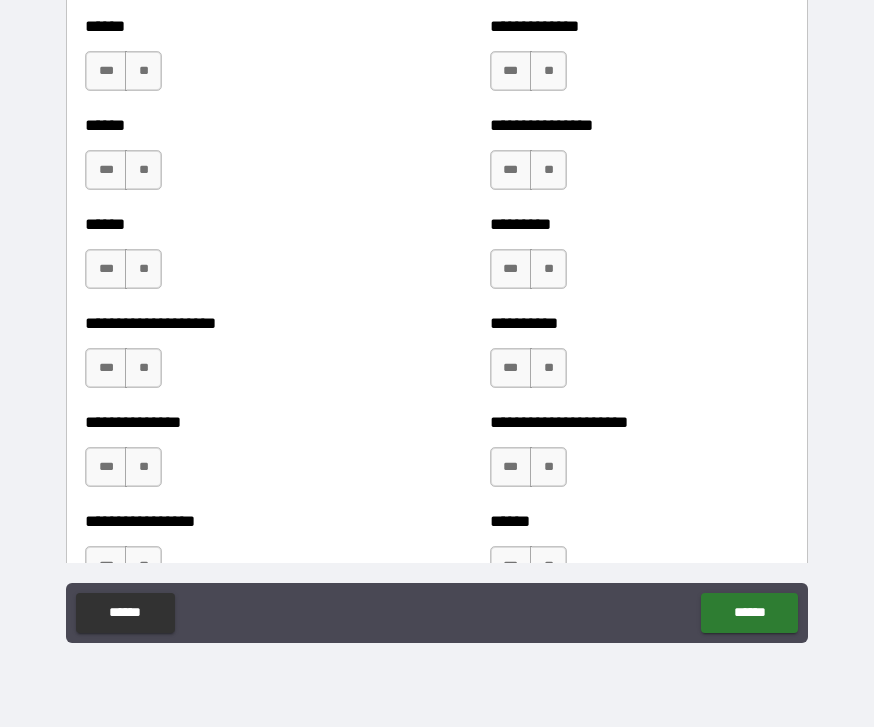 click on "***" at bounding box center [106, 368] 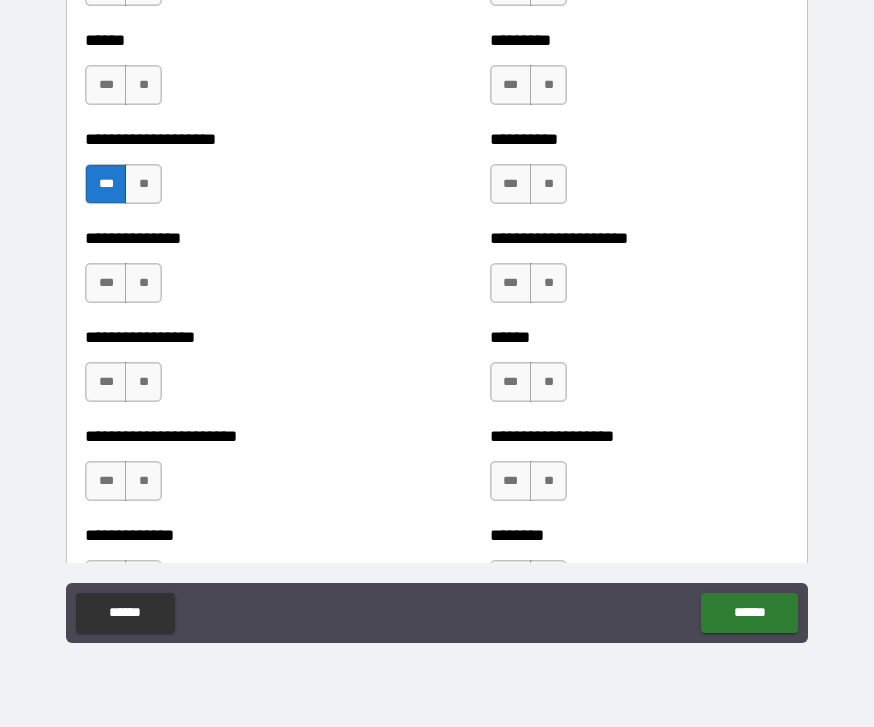 scroll, scrollTop: 3322, scrollLeft: 0, axis: vertical 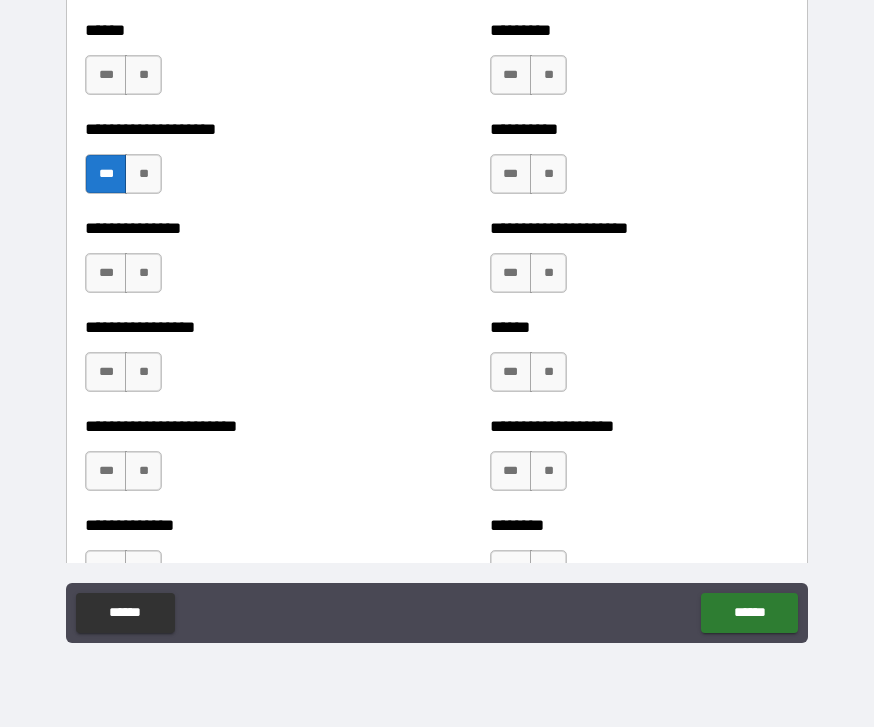 click on "***" at bounding box center [106, 372] 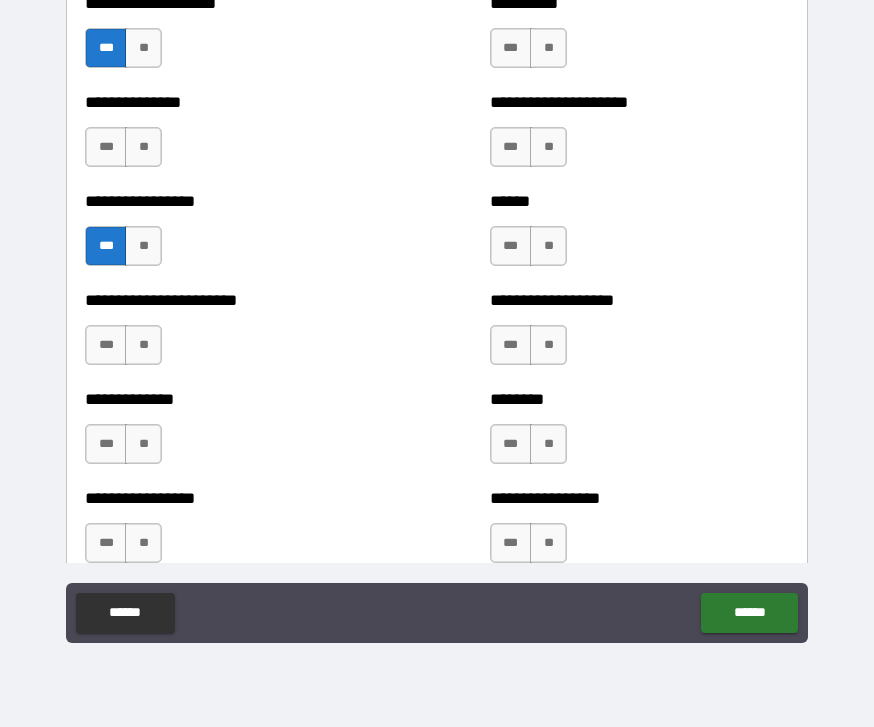 scroll, scrollTop: 3455, scrollLeft: 0, axis: vertical 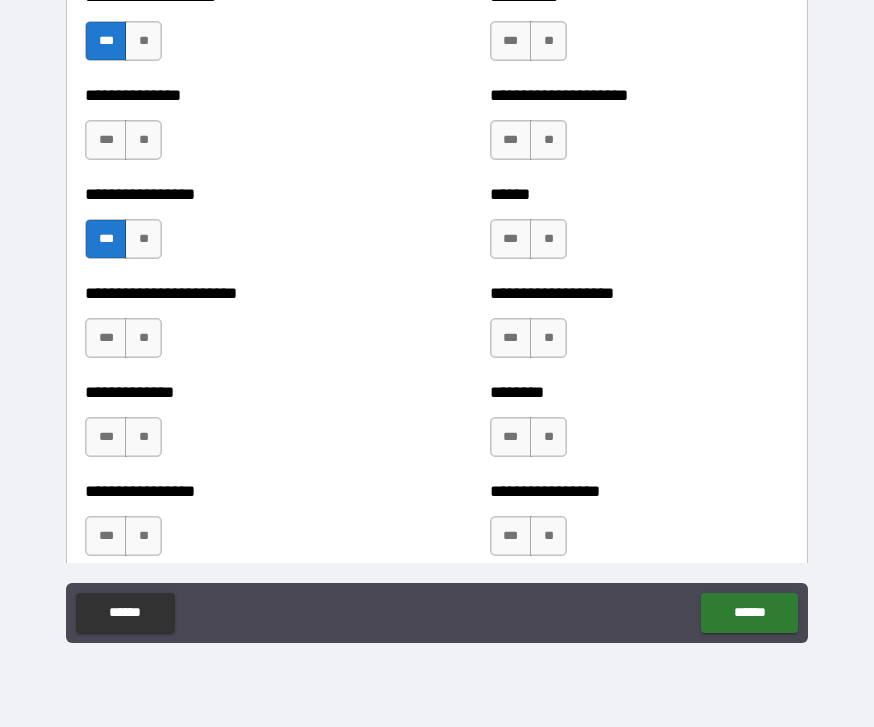 click on "***" at bounding box center (511, 239) 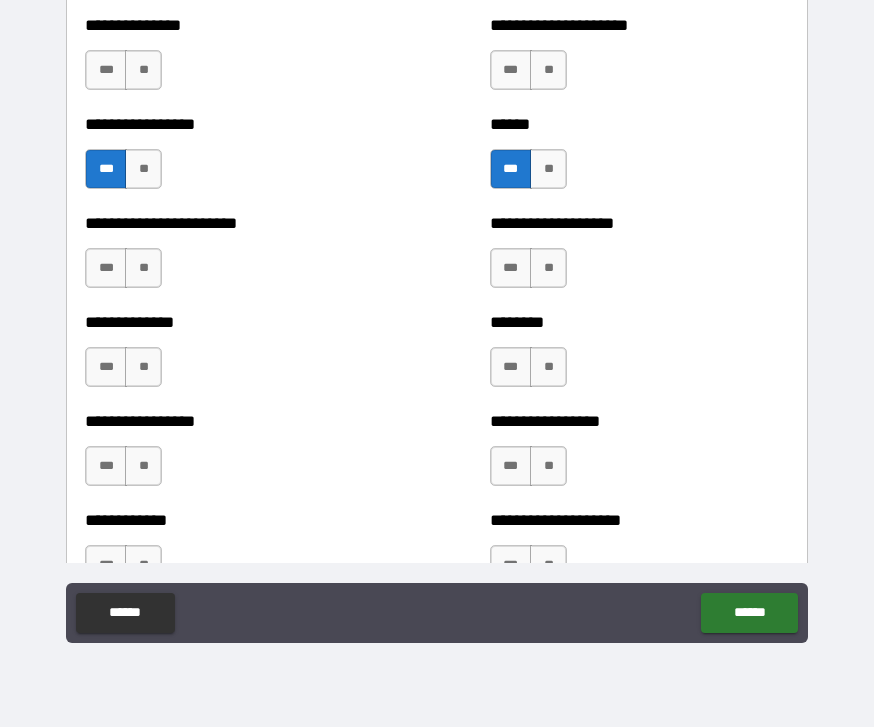 scroll, scrollTop: 3525, scrollLeft: 0, axis: vertical 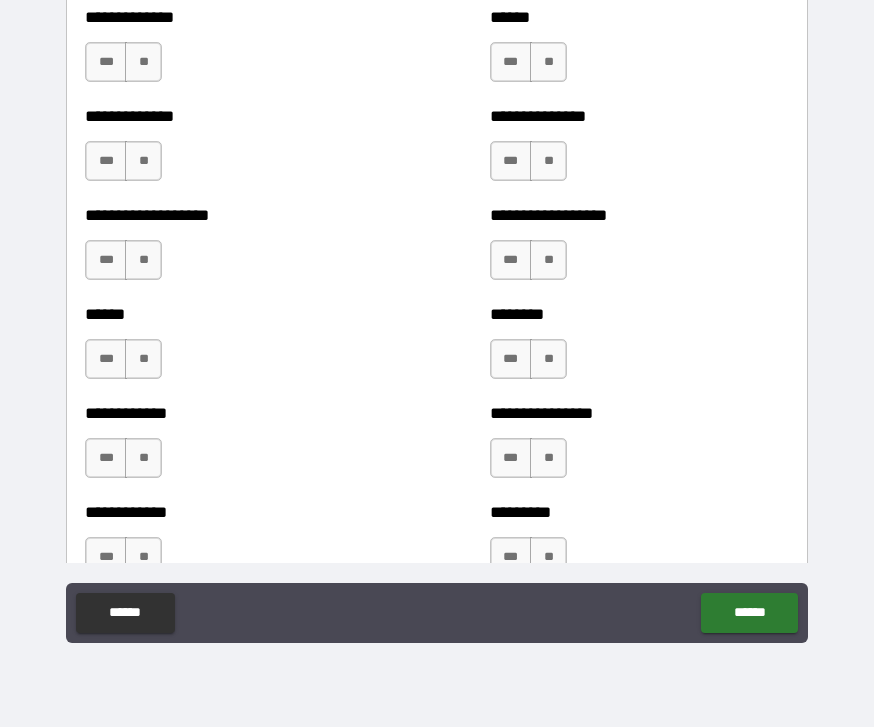 click on "***" at bounding box center [106, 161] 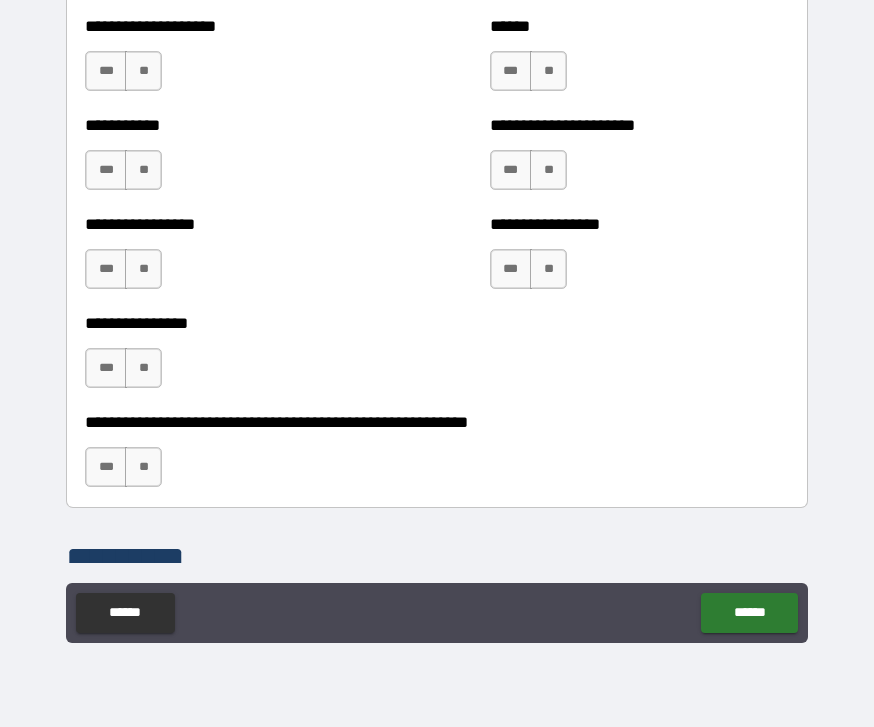 scroll, scrollTop: 5998, scrollLeft: 0, axis: vertical 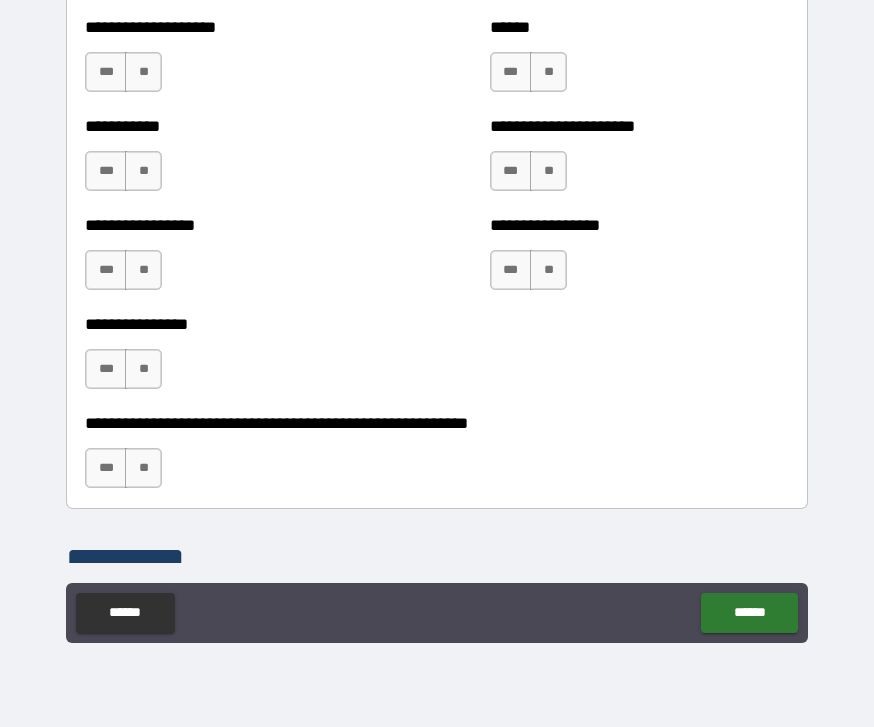 click on "***" at bounding box center [106, 468] 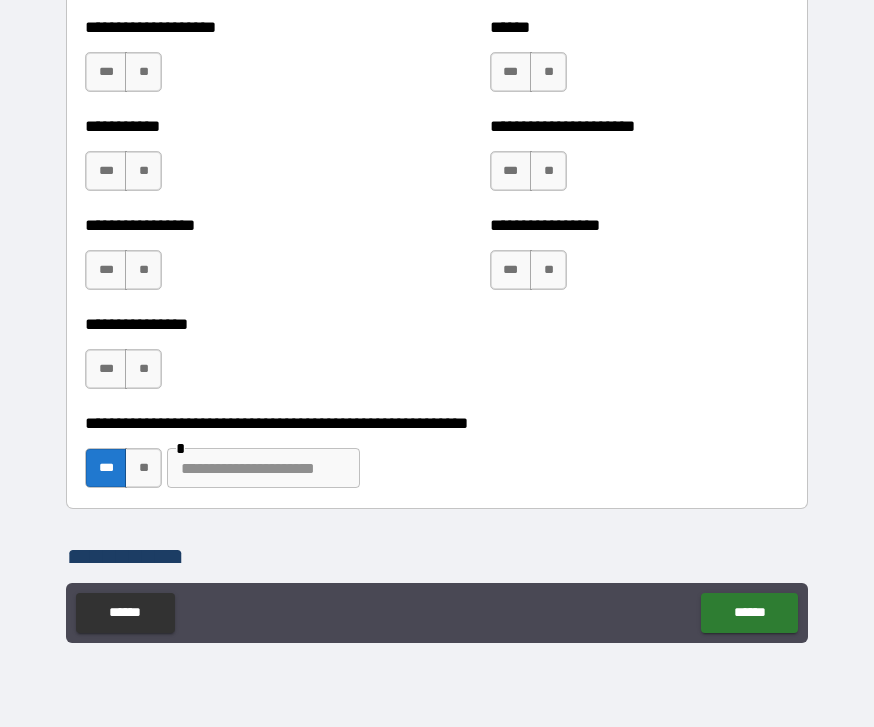 click at bounding box center (263, 468) 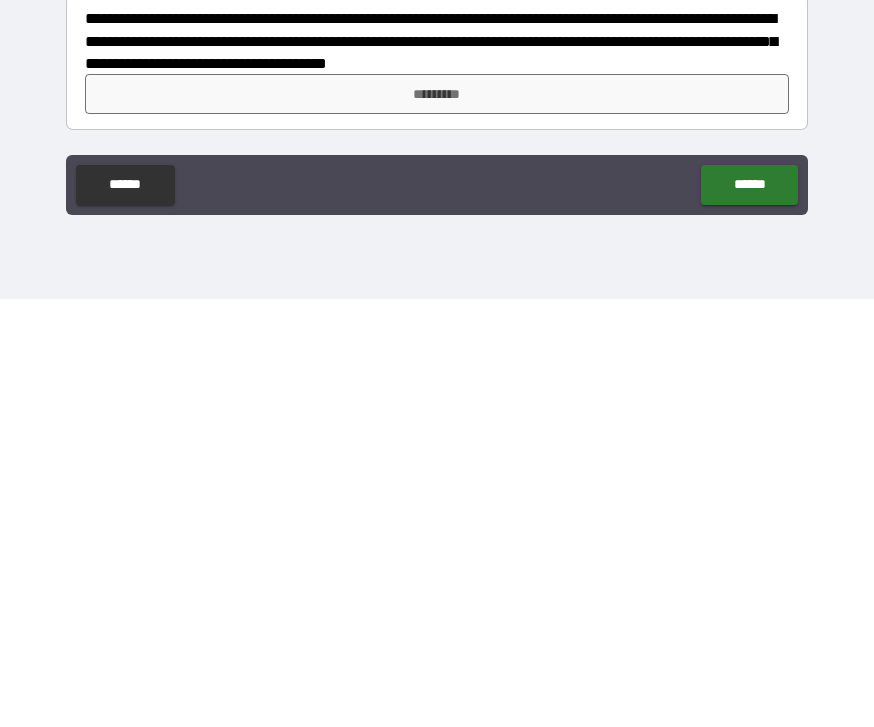 scroll, scrollTop: 6333, scrollLeft: 0, axis: vertical 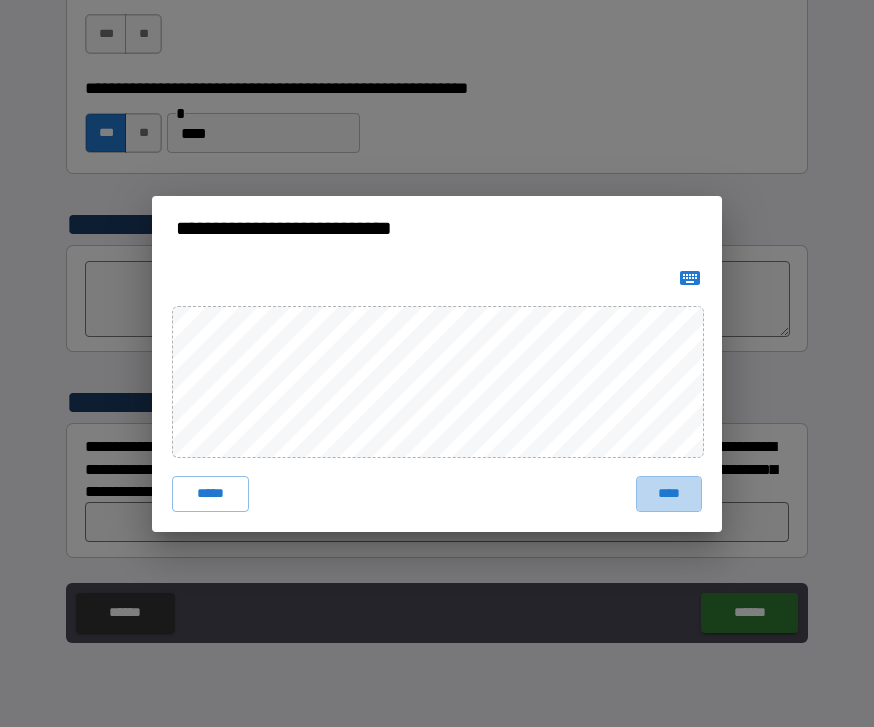 click on "****" at bounding box center (669, 494) 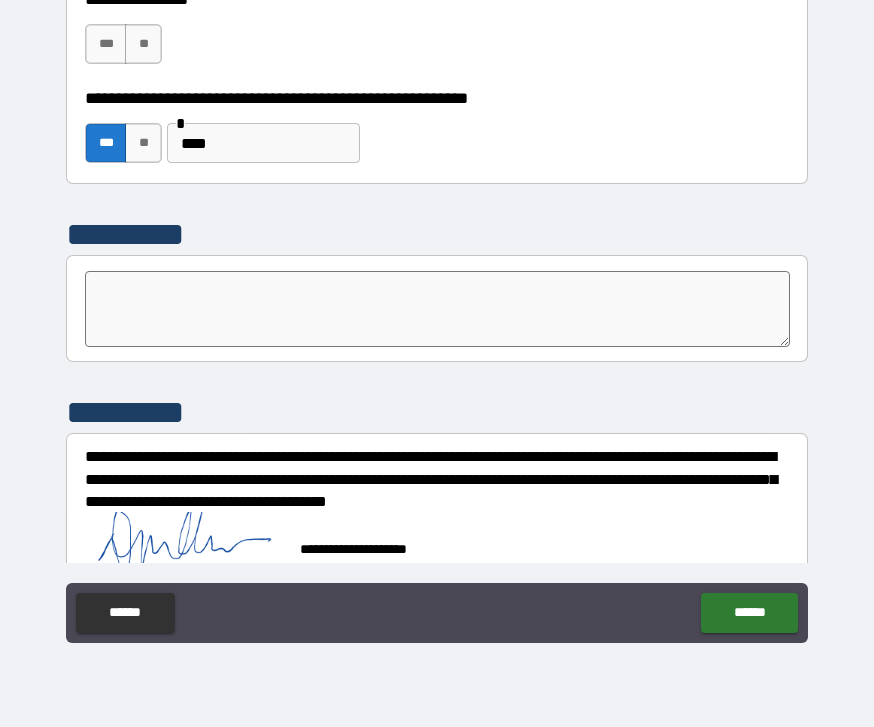 click on "******" at bounding box center [749, 613] 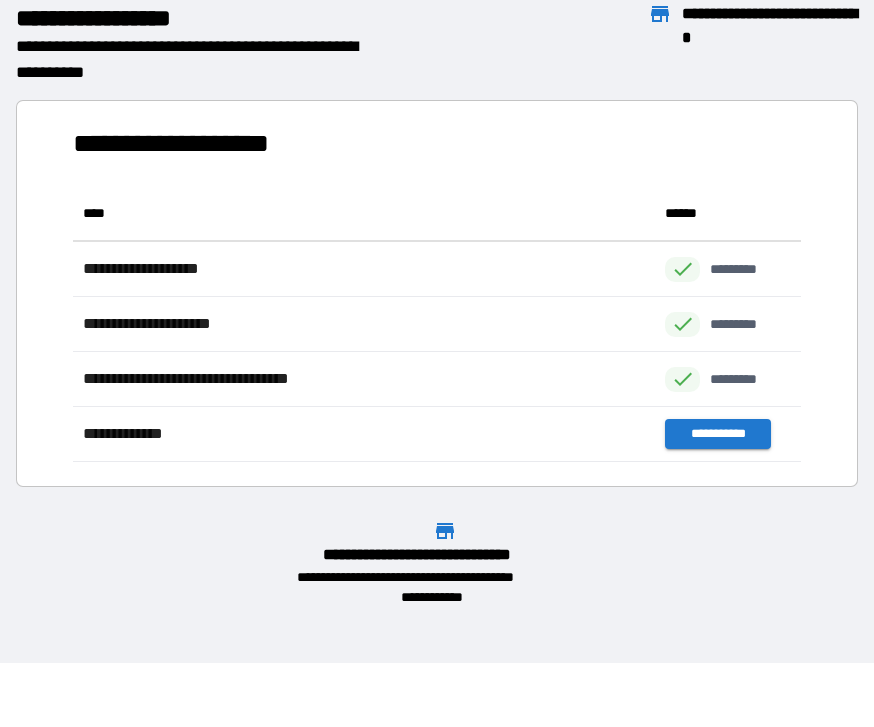scroll, scrollTop: 1, scrollLeft: 1, axis: both 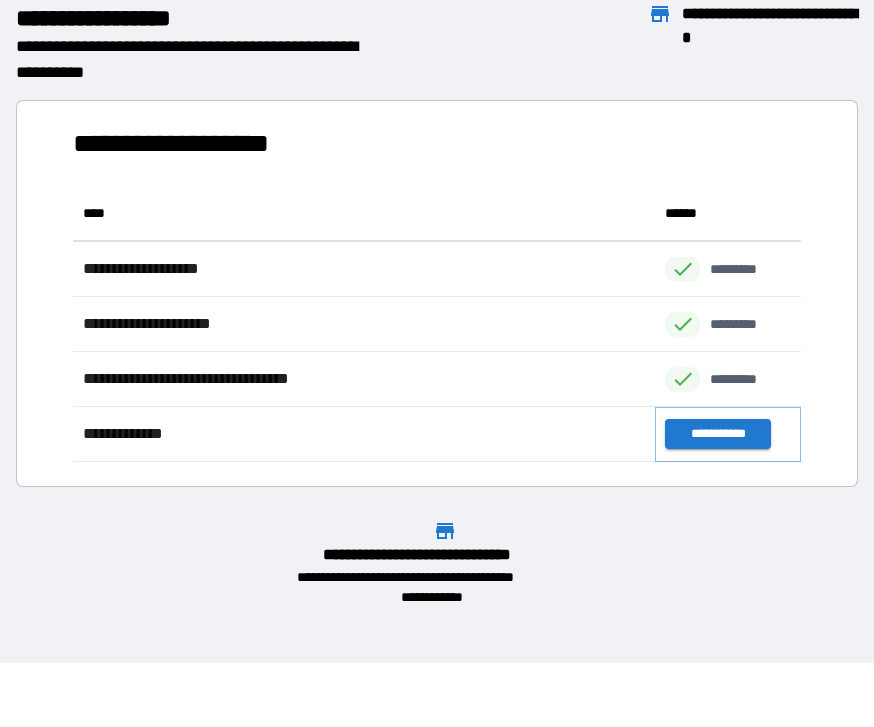 click on "**********" at bounding box center [717, 434] 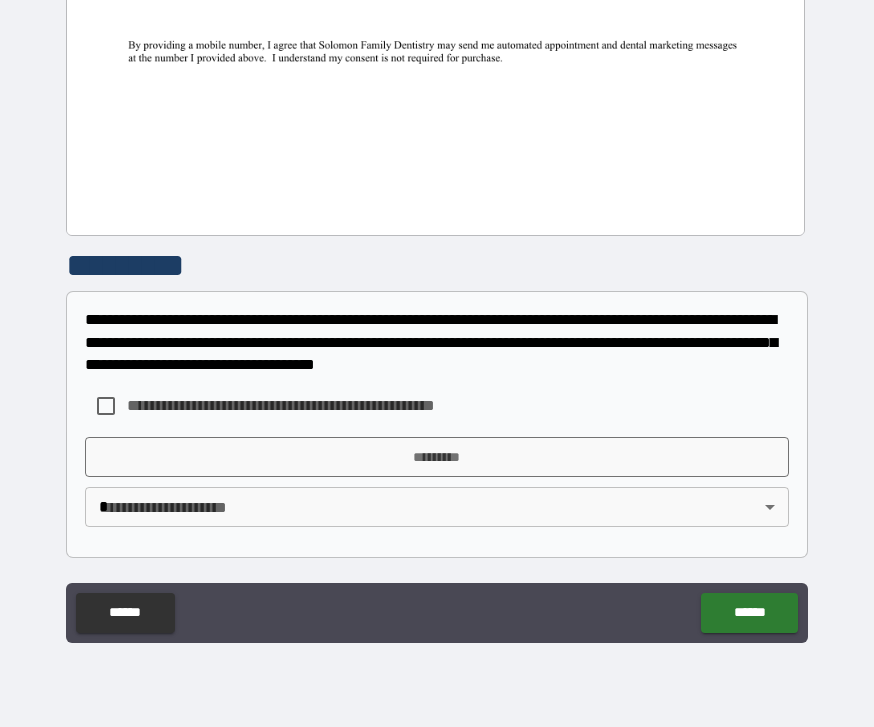 scroll, scrollTop: 1730, scrollLeft: 0, axis: vertical 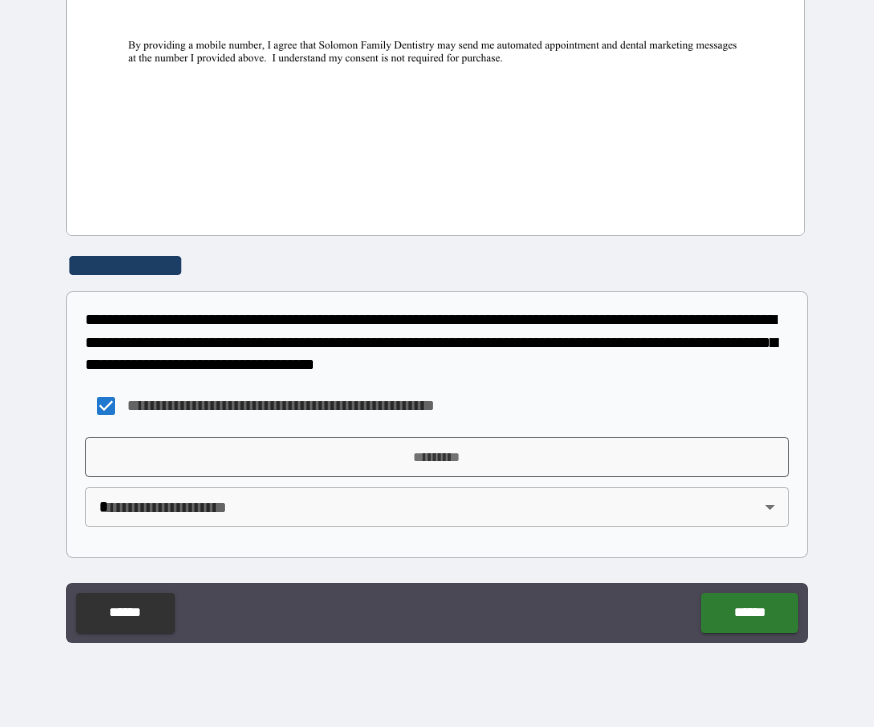 click on "*********" at bounding box center (437, 457) 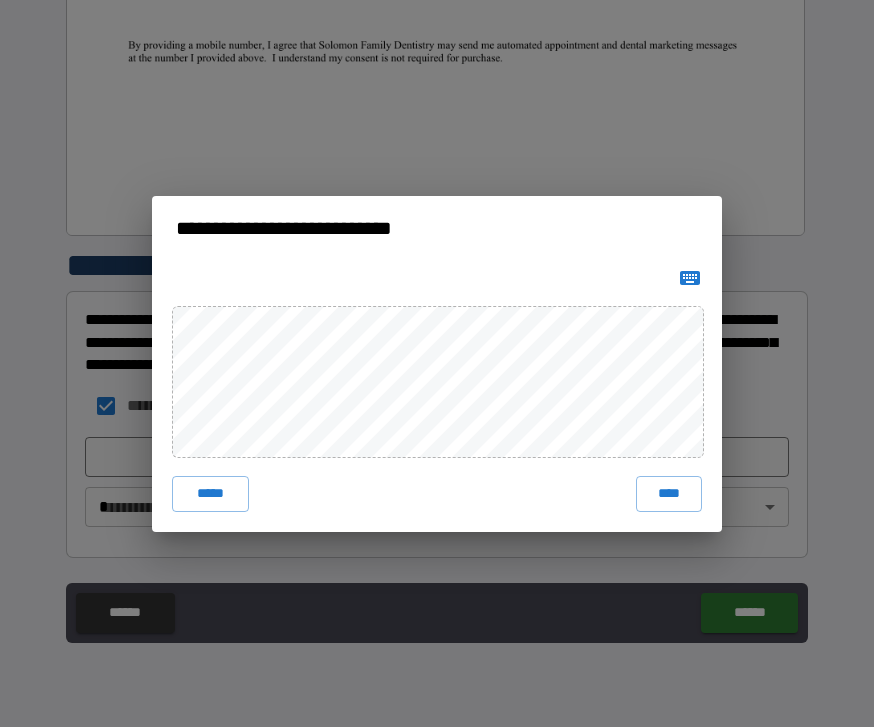 click on "****" at bounding box center [669, 494] 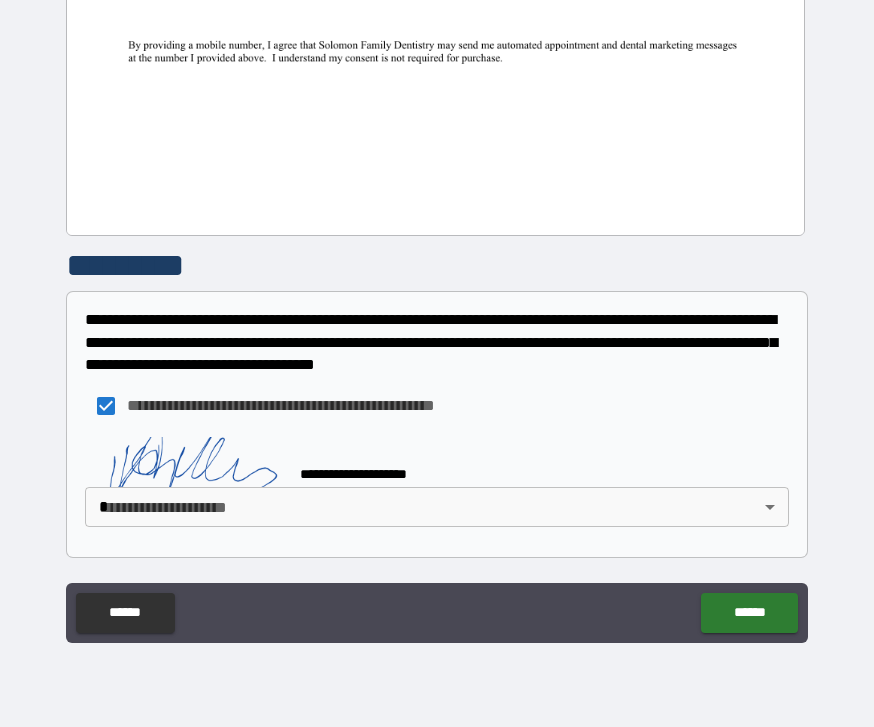 scroll, scrollTop: 1720, scrollLeft: 0, axis: vertical 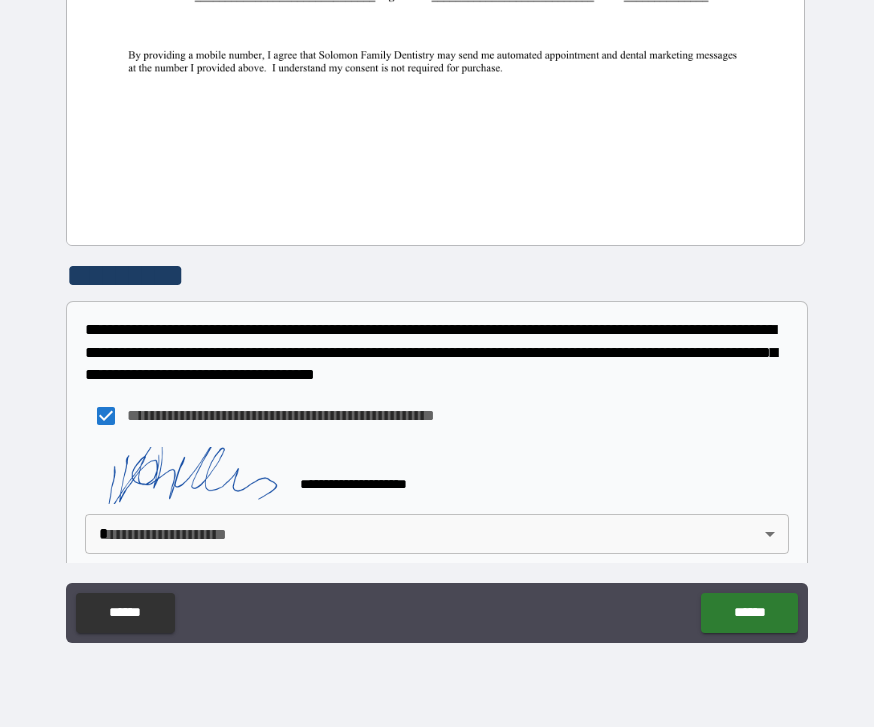 click on "**********" at bounding box center [437, 331] 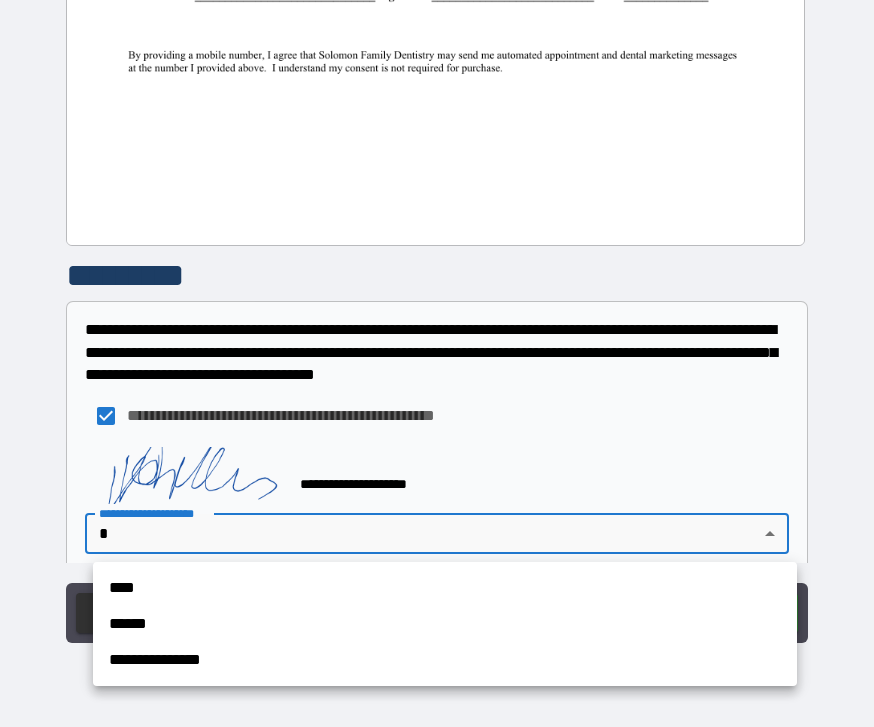 click on "****" at bounding box center (445, 588) 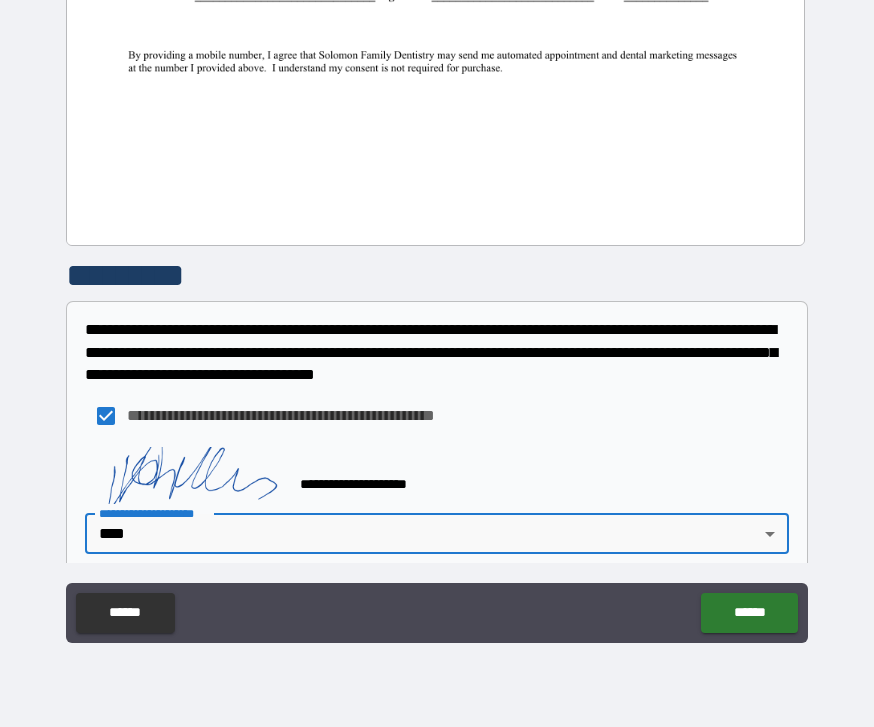 click on "******" at bounding box center [749, 613] 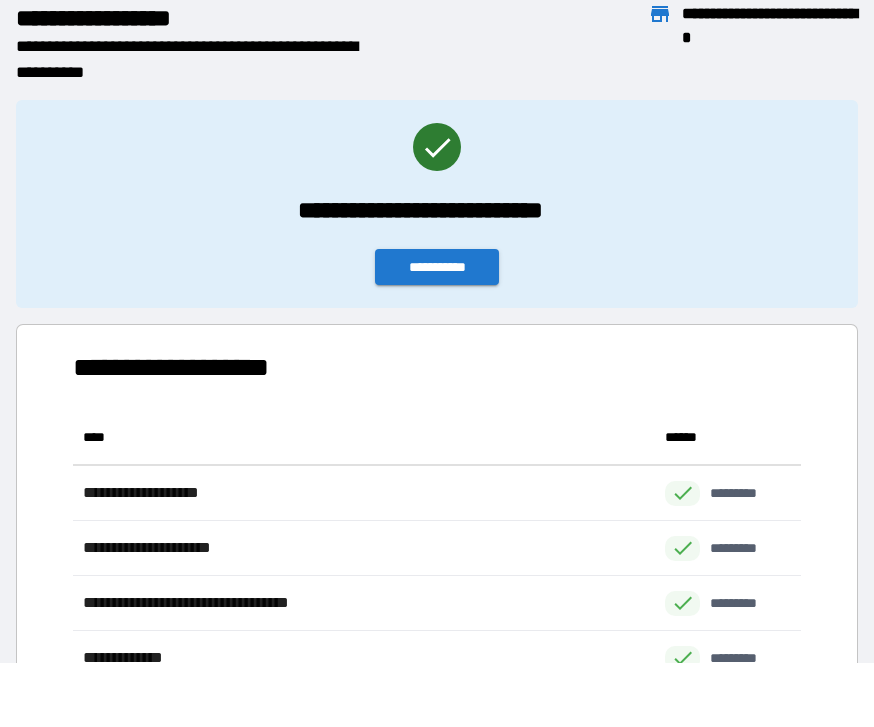 scroll, scrollTop: 1, scrollLeft: 1, axis: both 